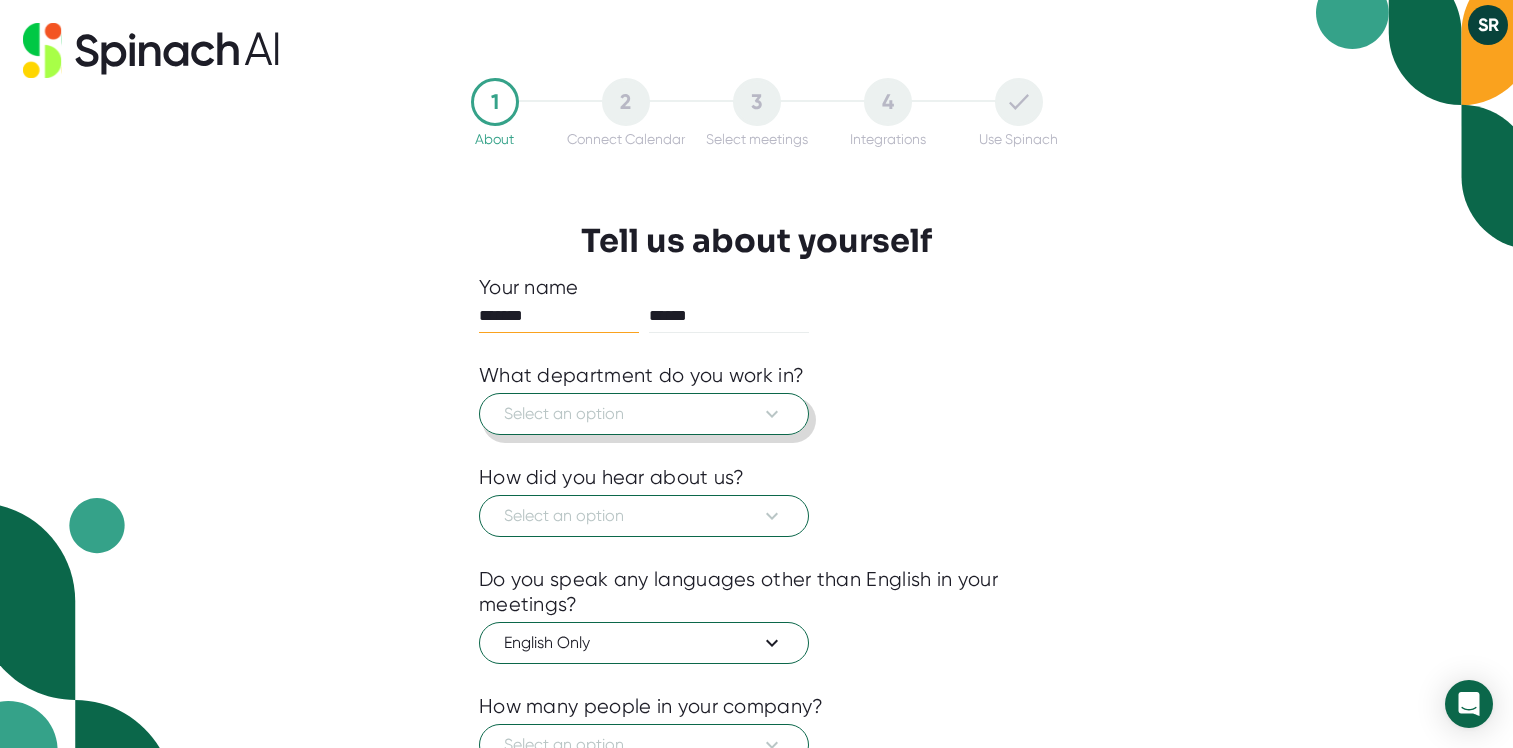 scroll, scrollTop: 0, scrollLeft: 0, axis: both 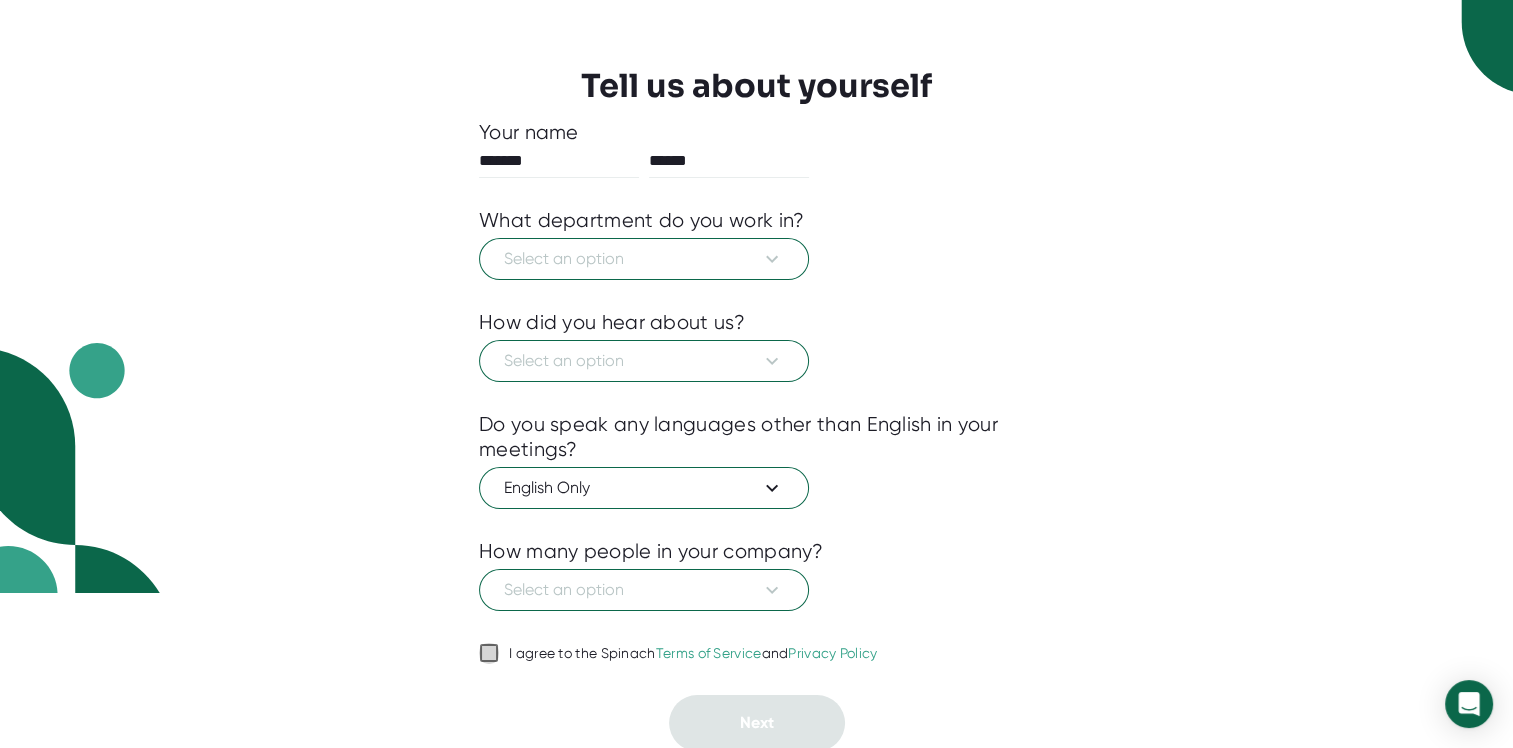 click on "I agree to the Spinach  Terms of Service  and  Privacy Policy" at bounding box center [489, 653] 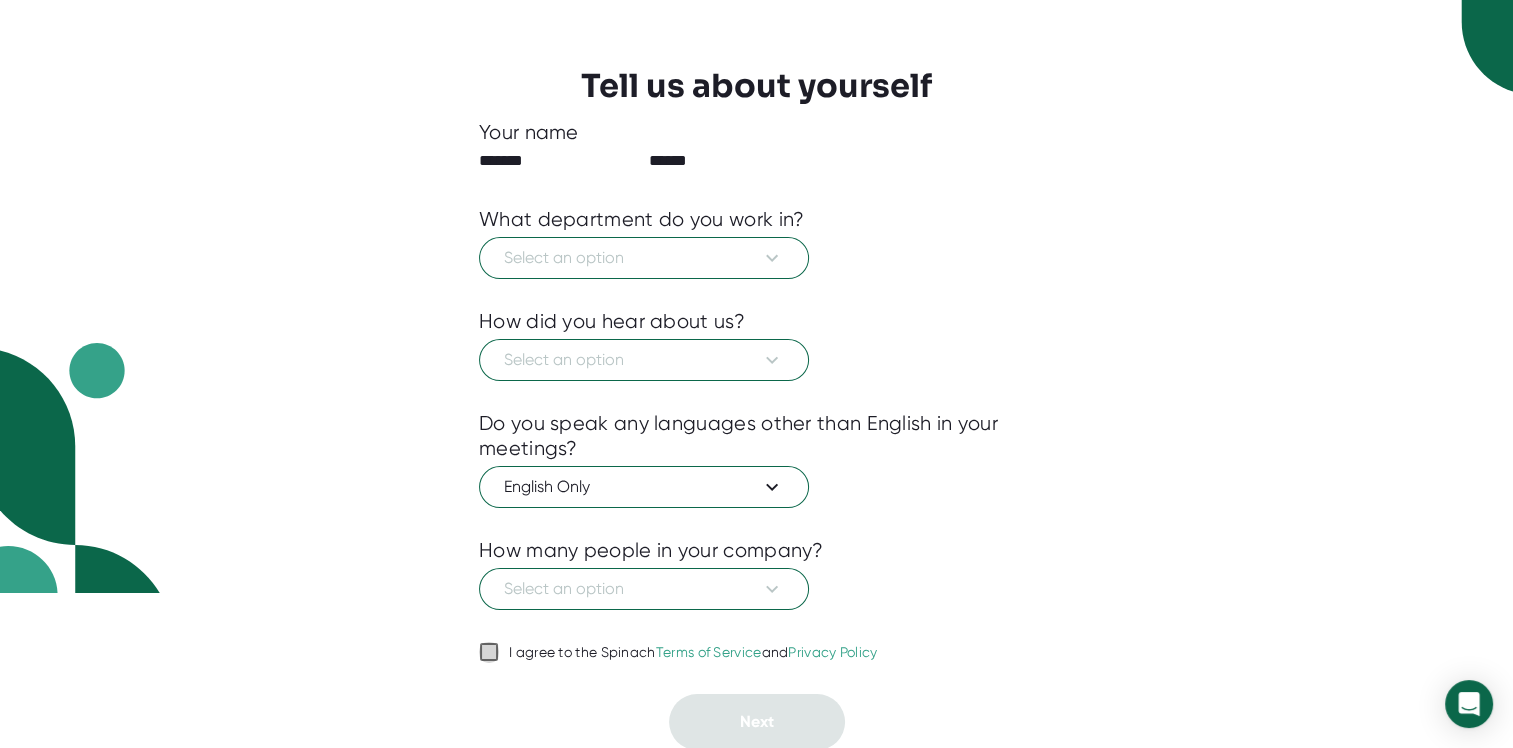 checkbox on "true" 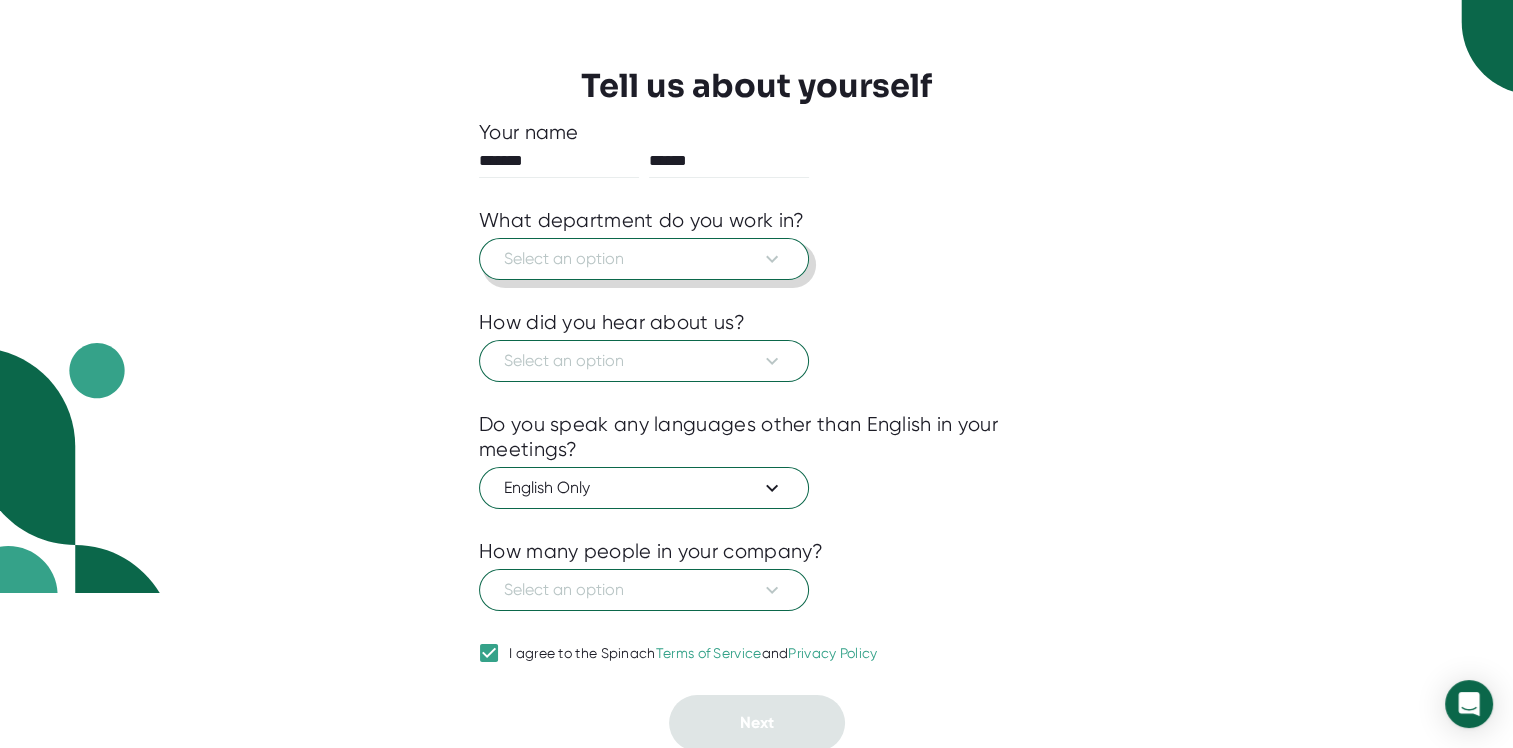 click at bounding box center (772, 259) 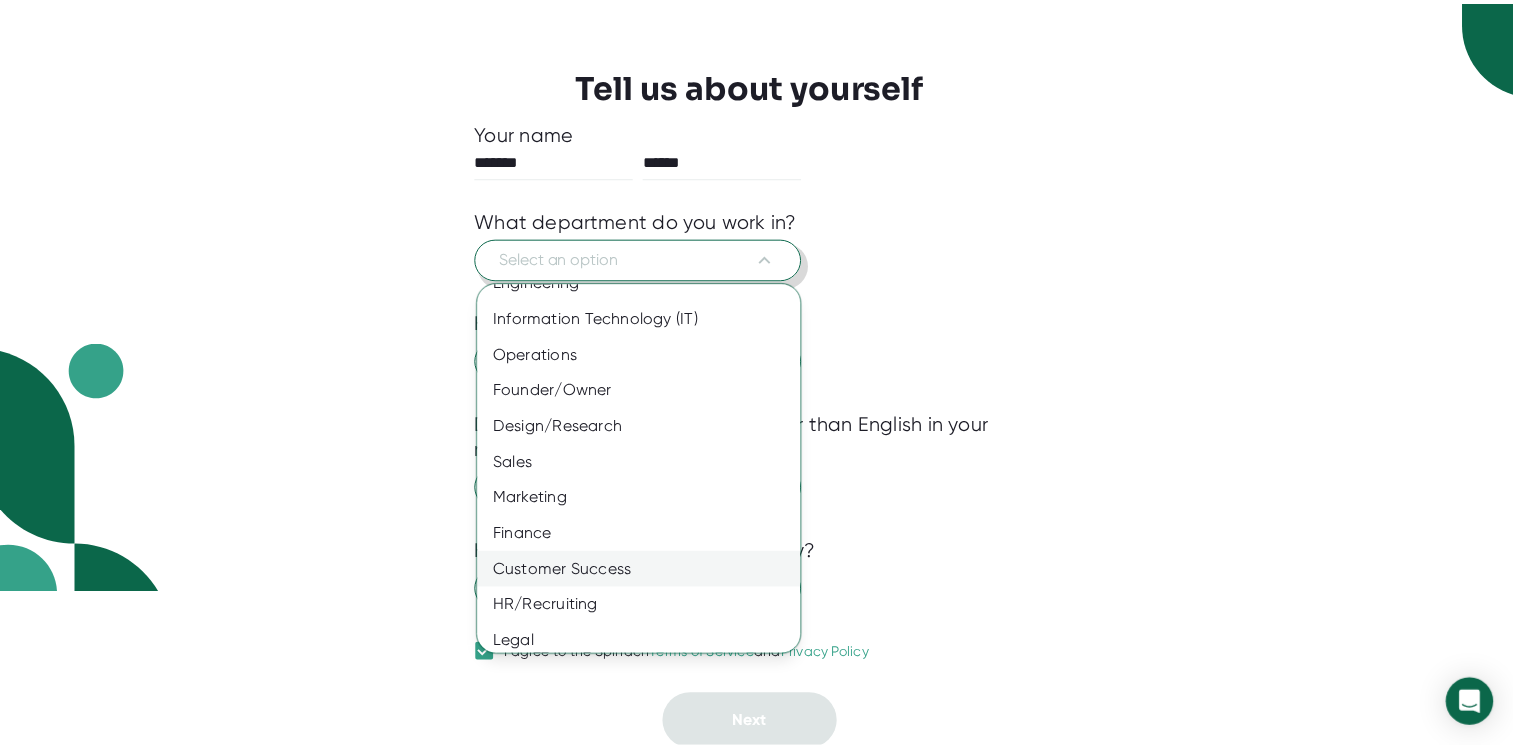 scroll, scrollTop: 103, scrollLeft: 0, axis: vertical 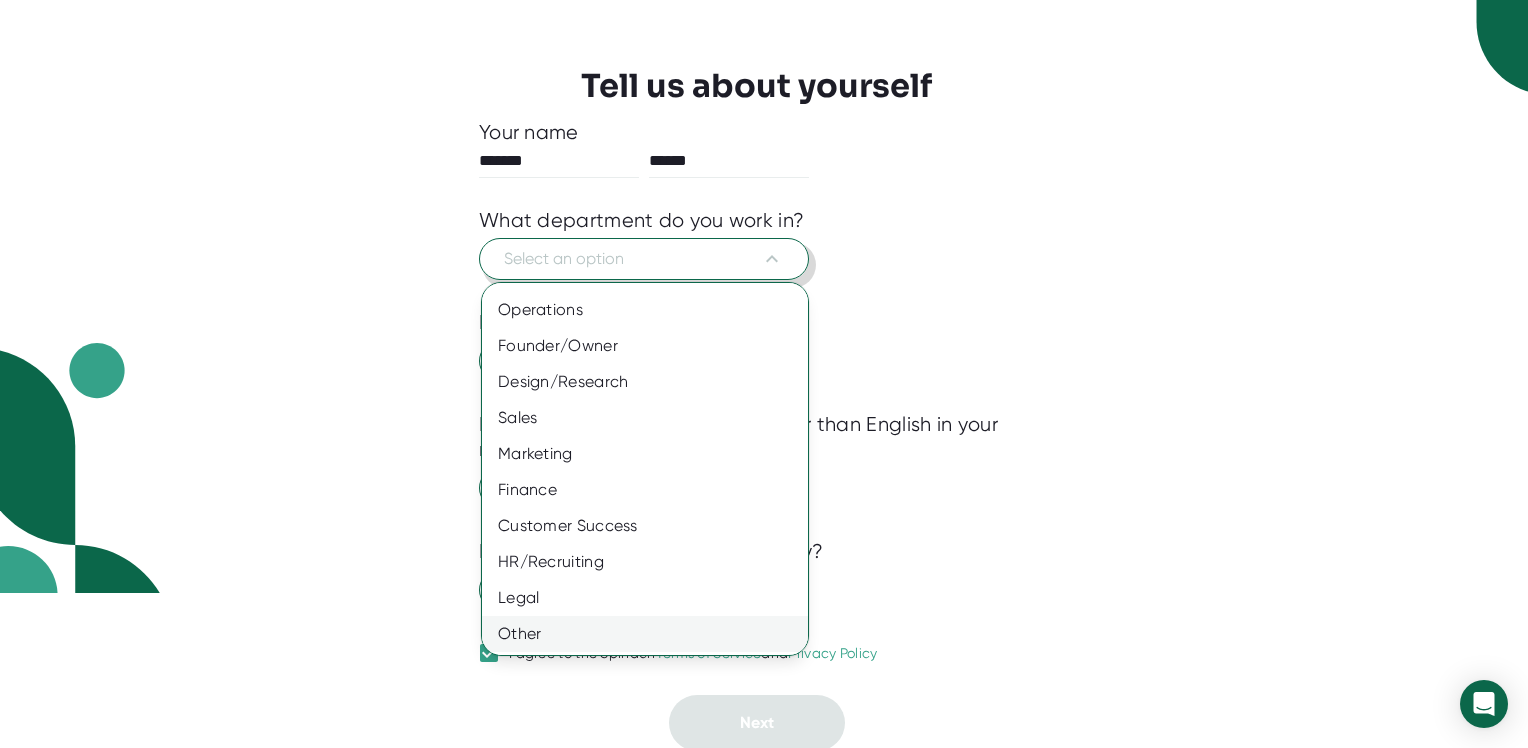 click on "Other" at bounding box center (652, 202) 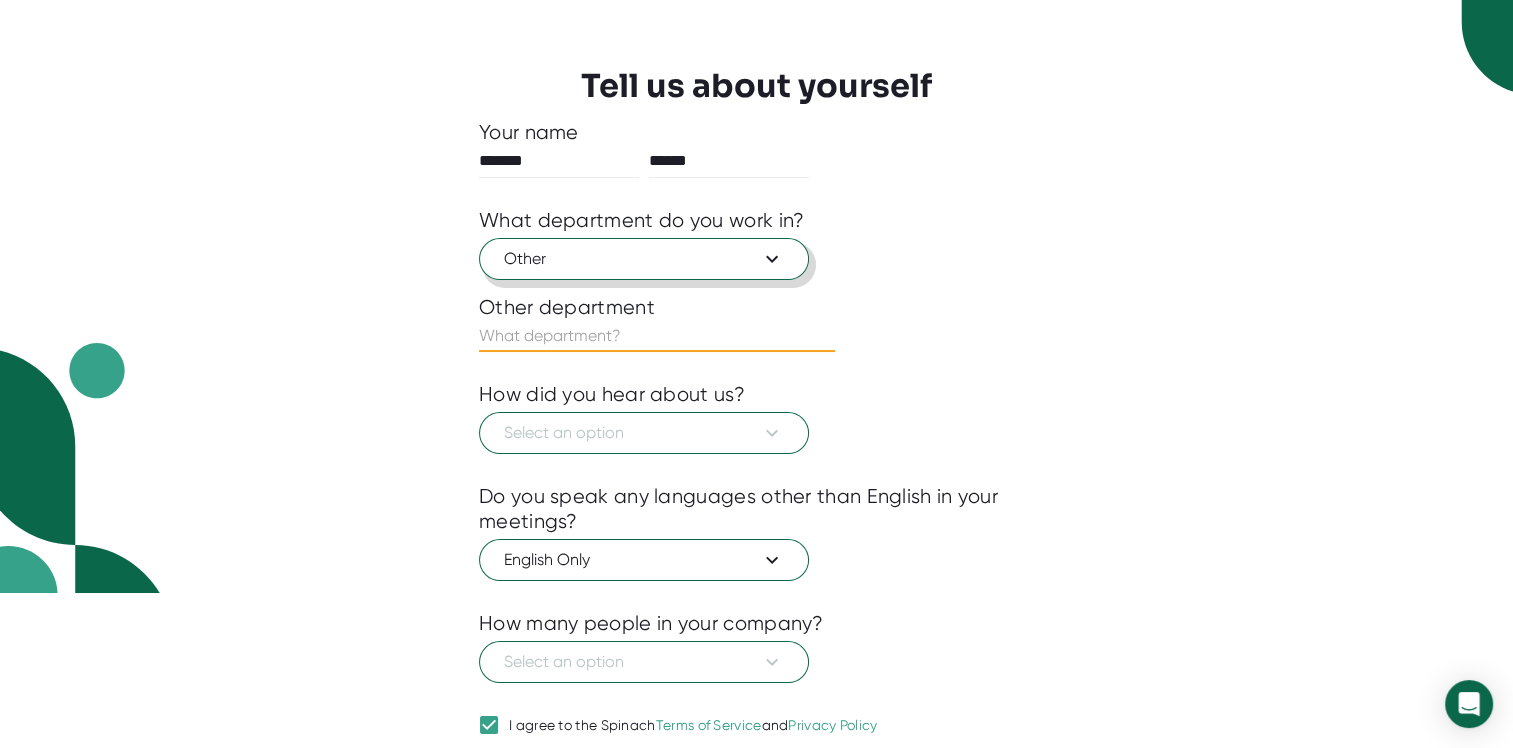 click at bounding box center (657, 336) 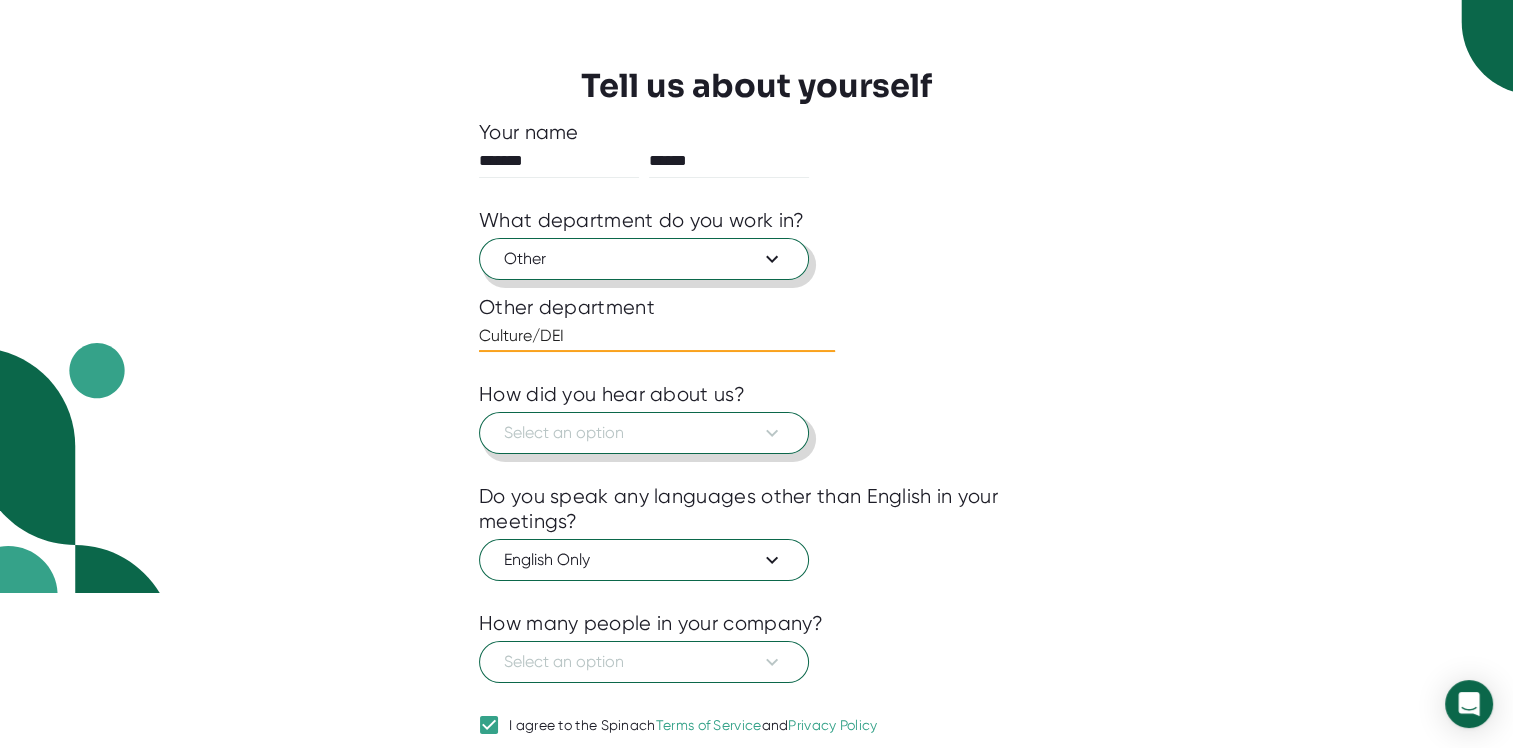 type on "Culture/DEI" 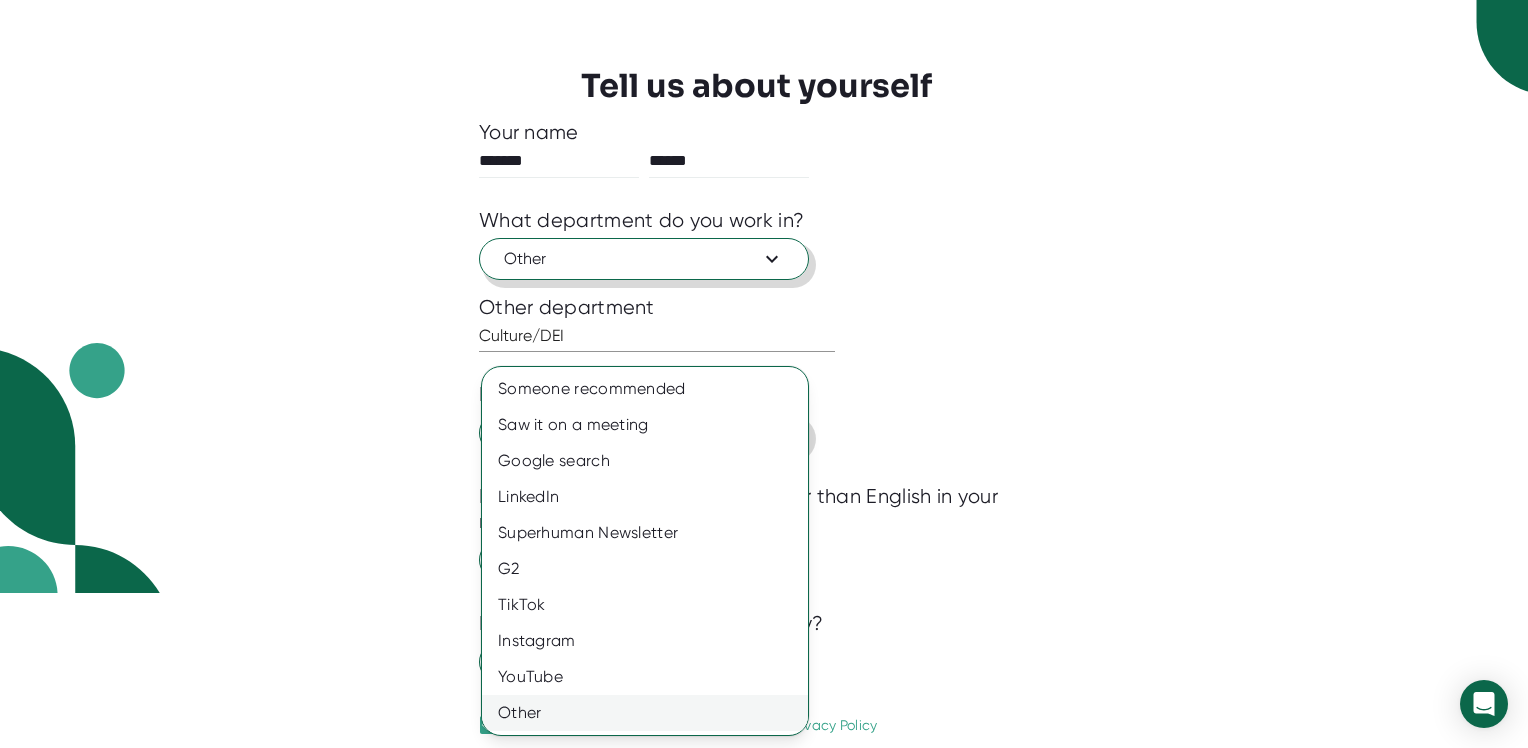 click on "Other" at bounding box center (645, 389) 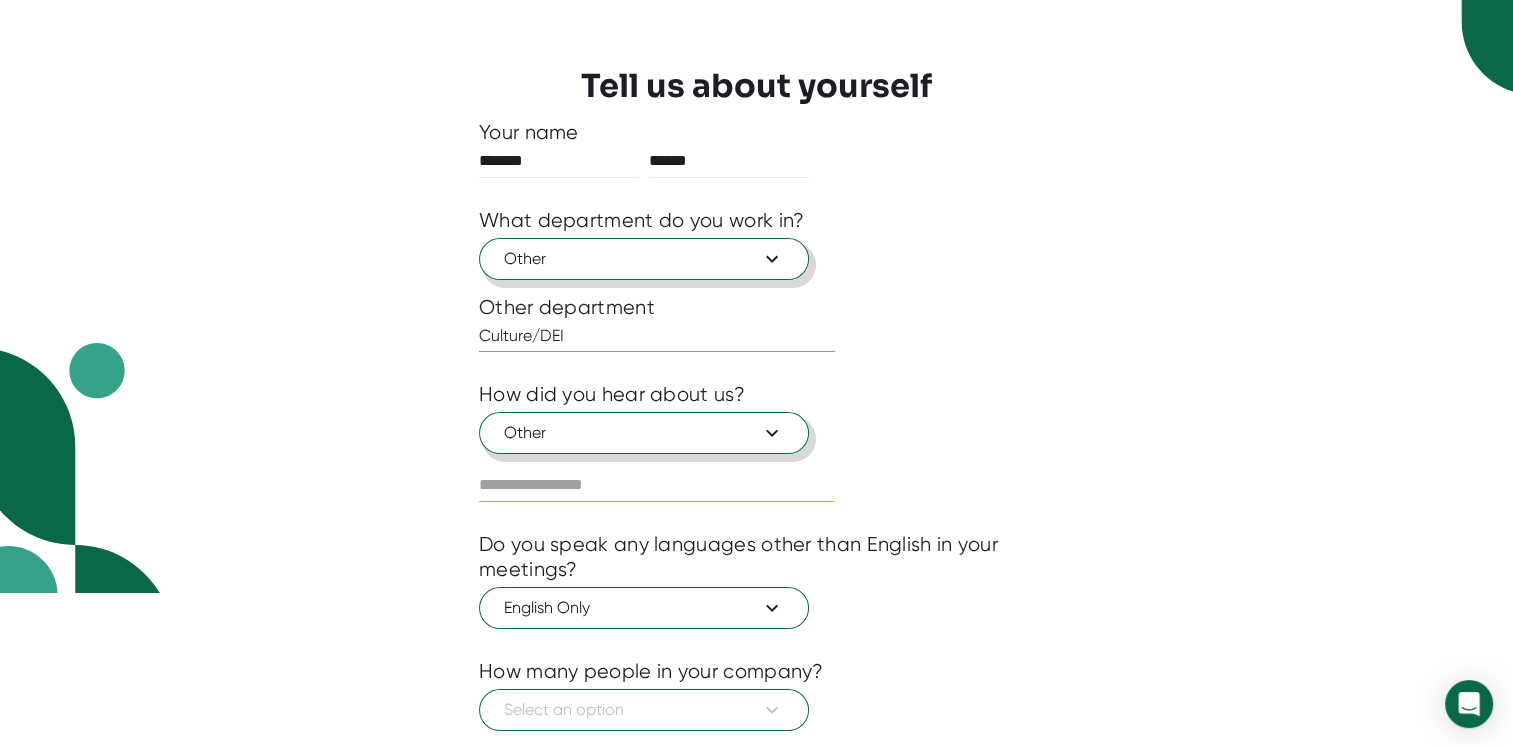 click at bounding box center [559, 161] 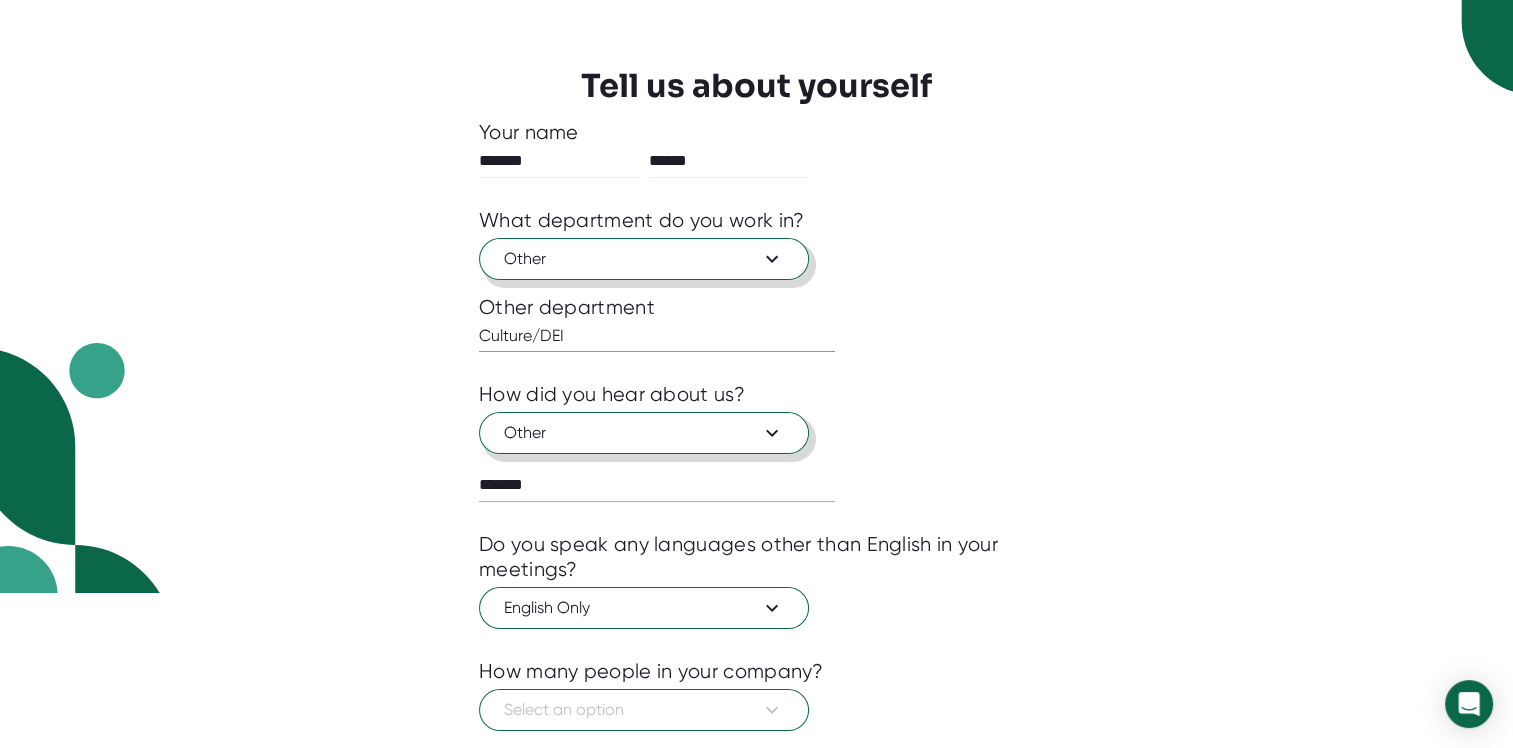type on "*******" 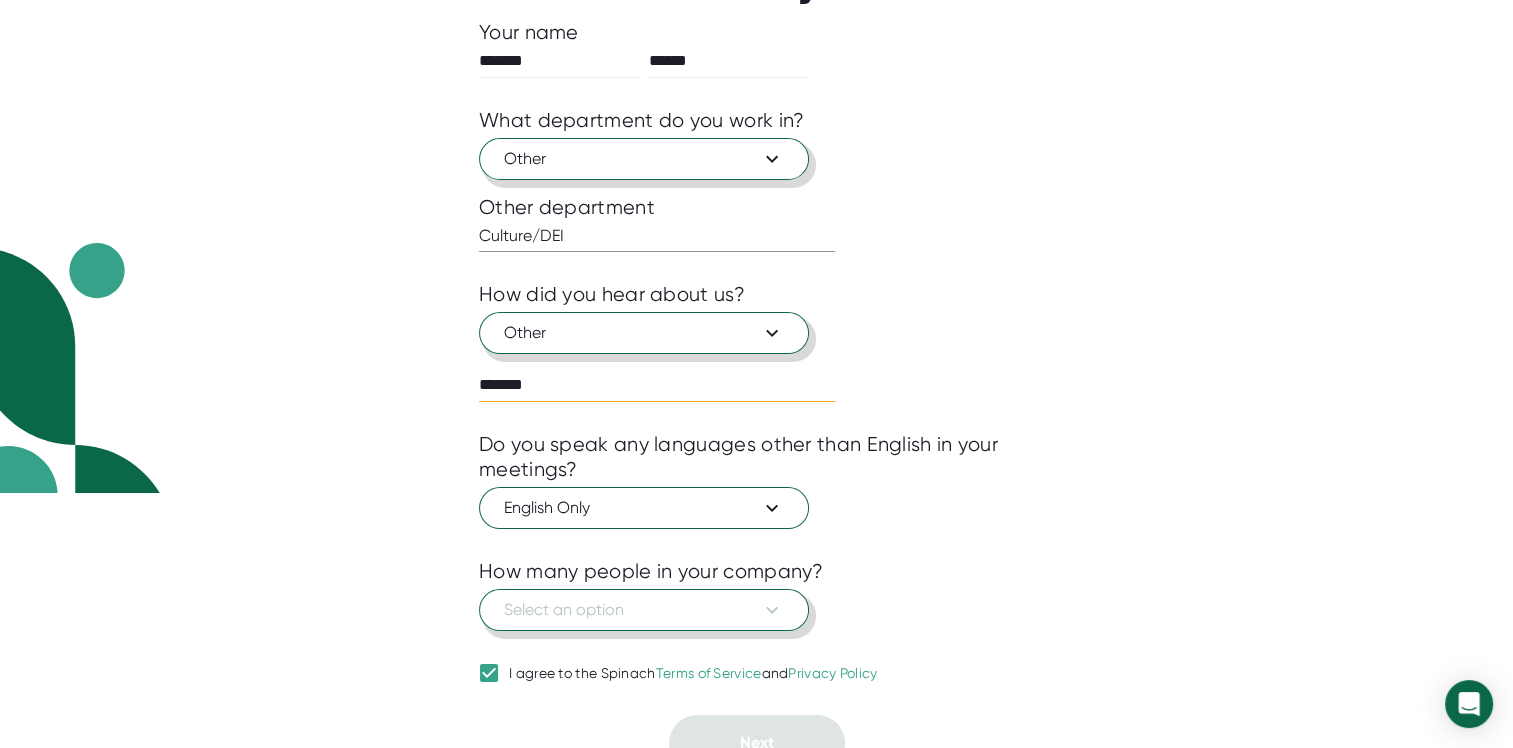 click on "Select an option" at bounding box center (644, 610) 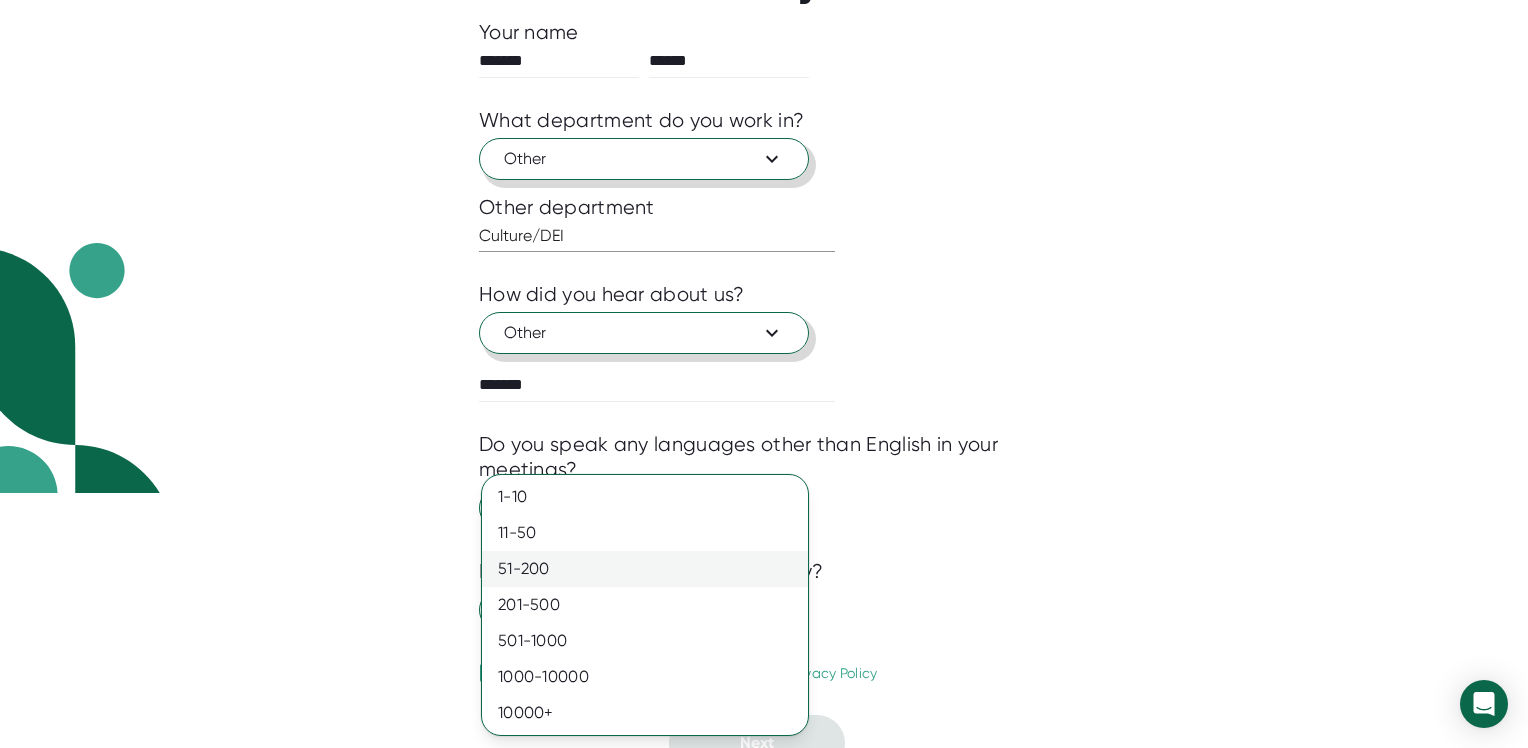 click on "51-200" at bounding box center [645, 497] 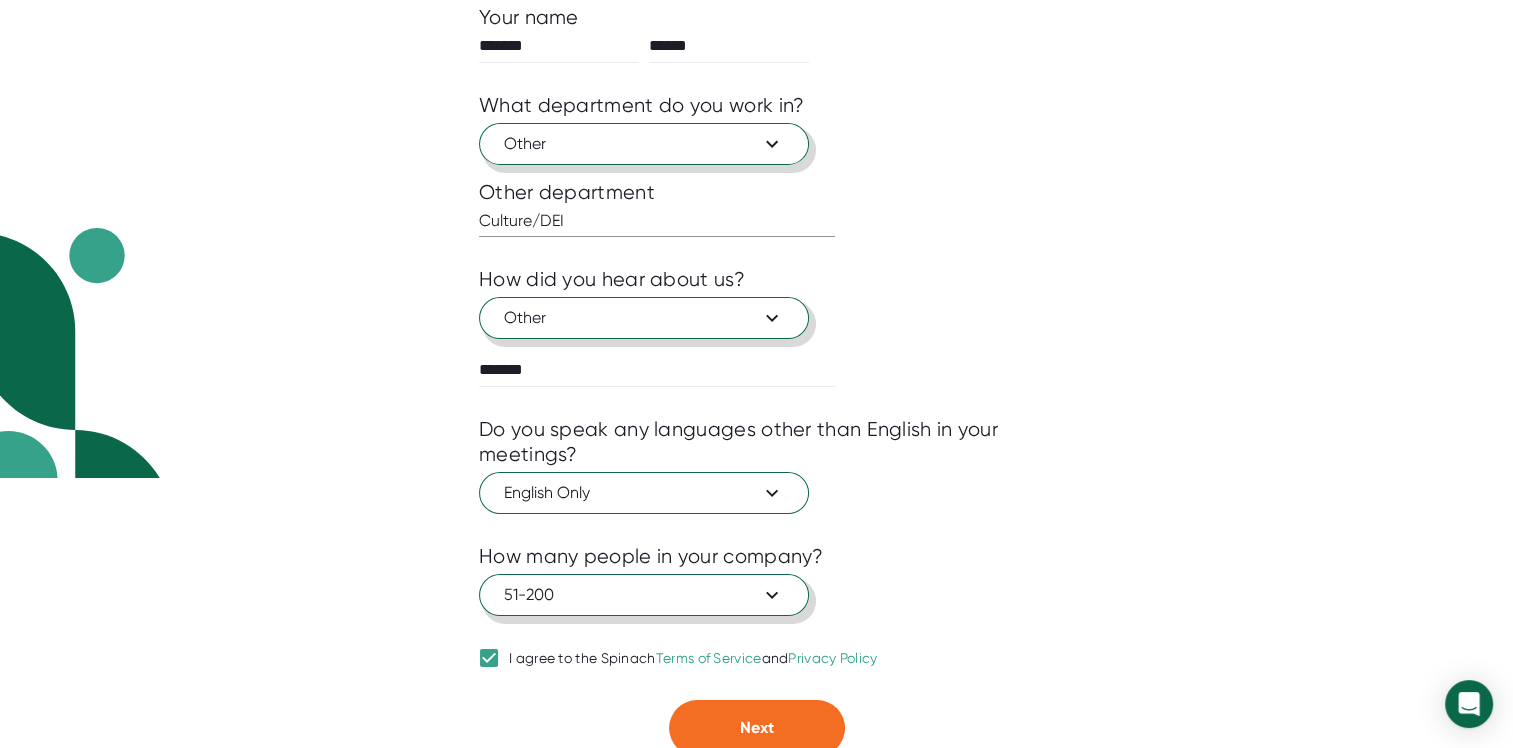 scroll, scrollTop: 275, scrollLeft: 0, axis: vertical 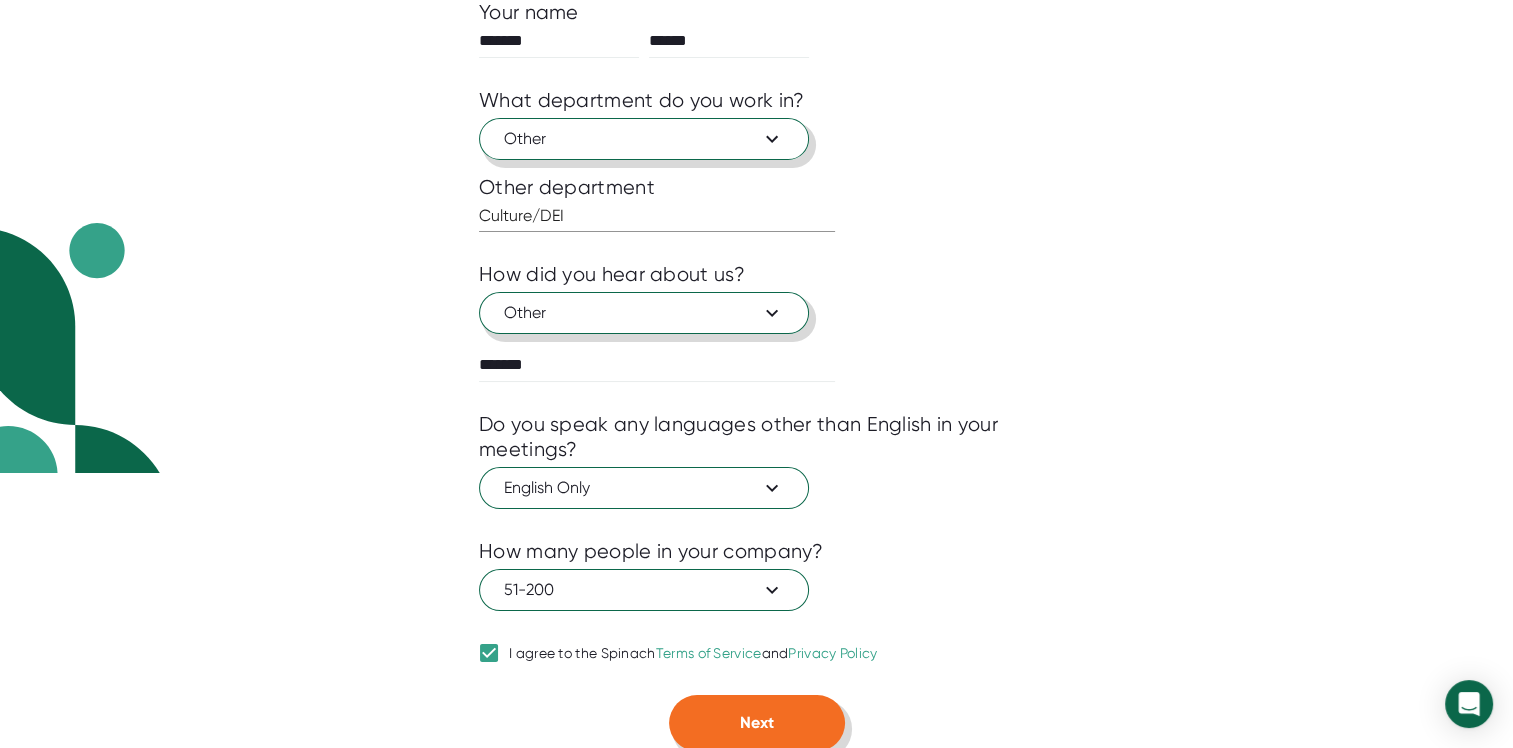 click on "Next" at bounding box center (757, 722) 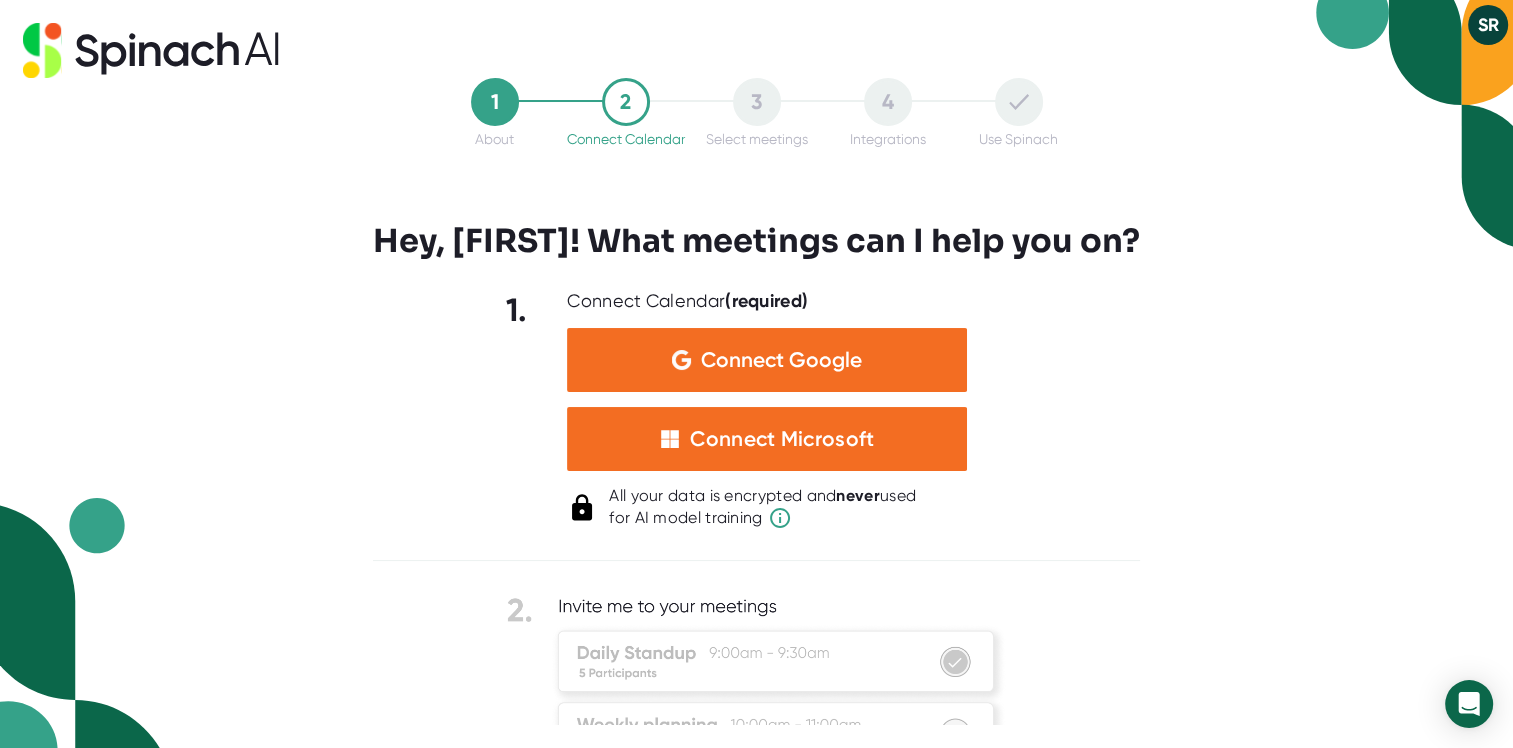 scroll, scrollTop: 0, scrollLeft: 0, axis: both 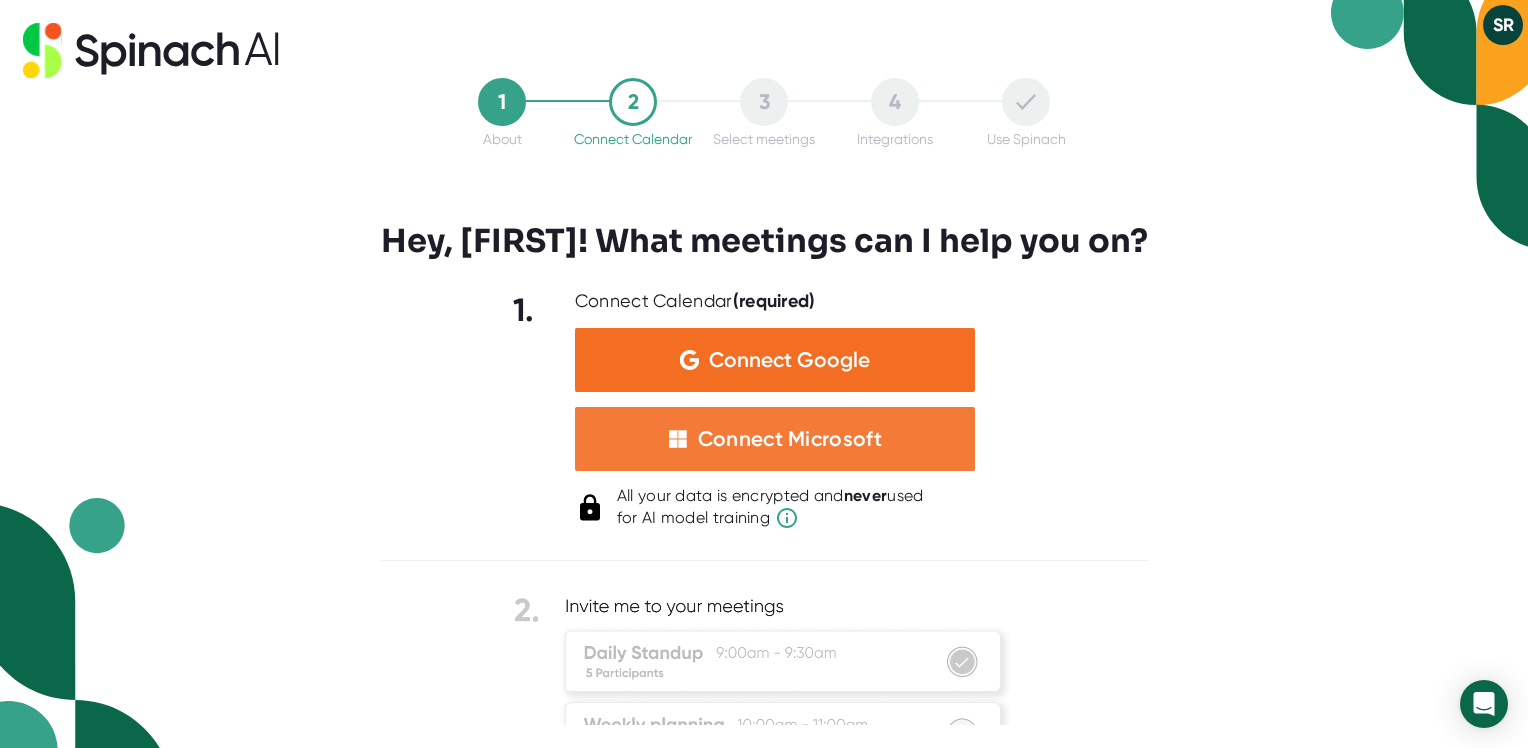 click on "Connect Microsoft" at bounding box center (790, 439) 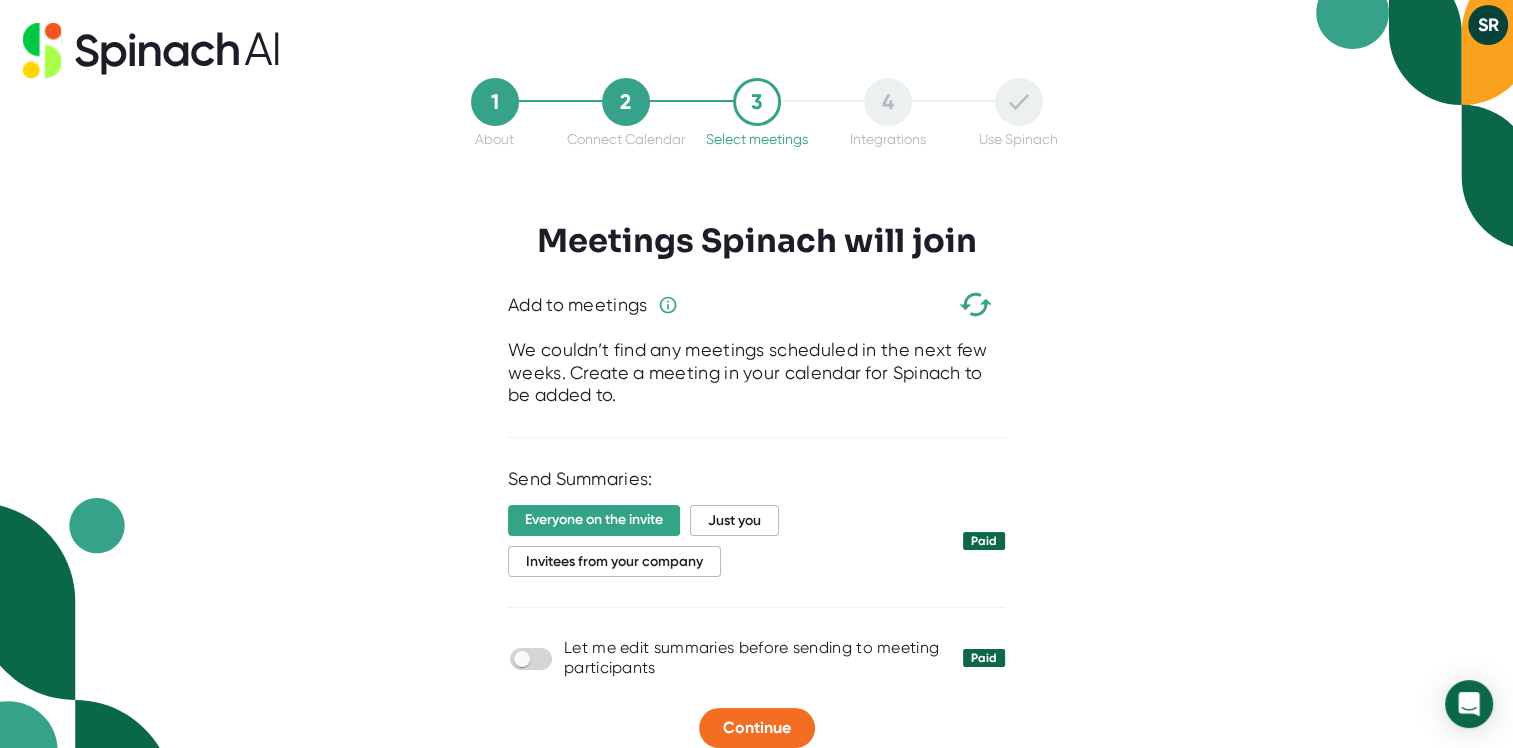 scroll, scrollTop: 26, scrollLeft: 0, axis: vertical 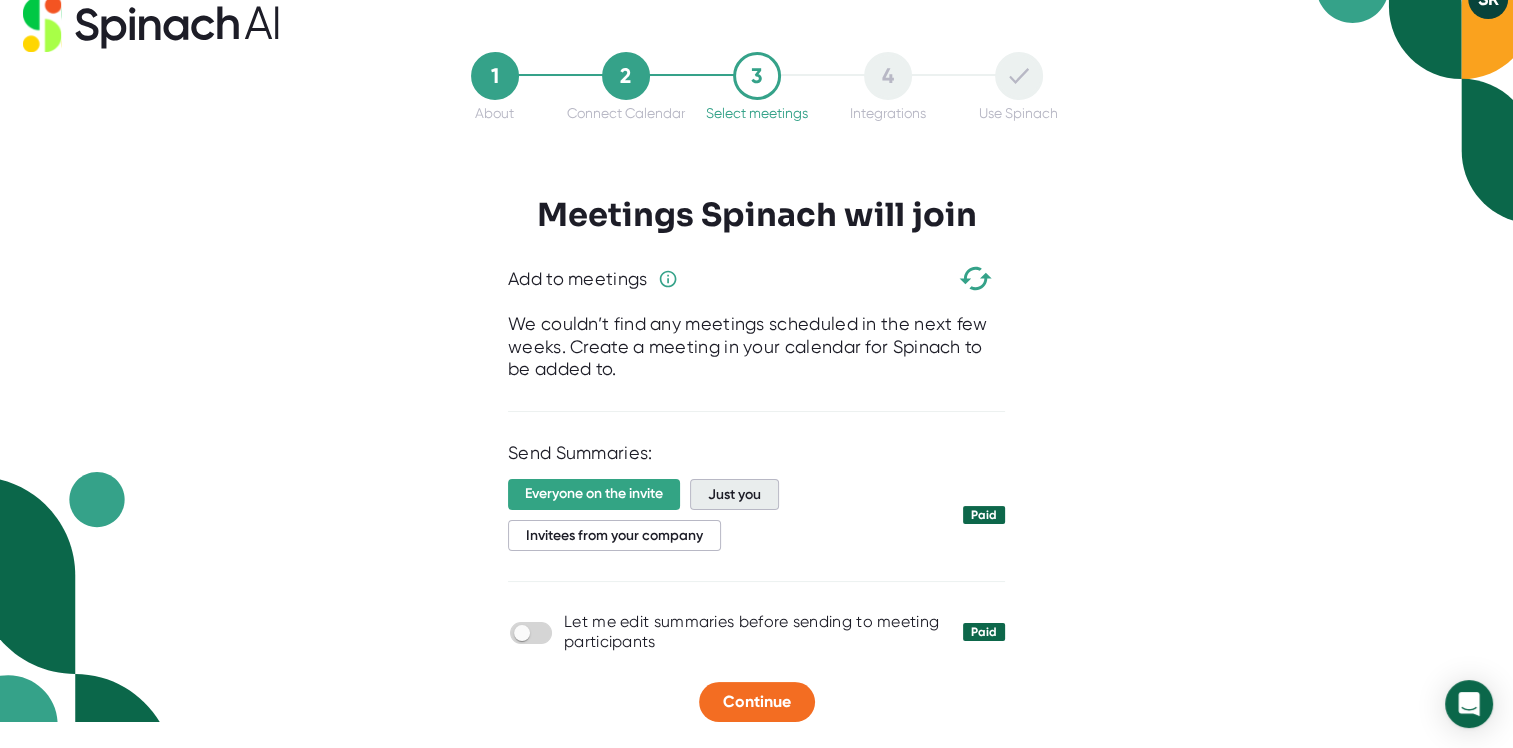 click on "Just you" at bounding box center [734, 494] 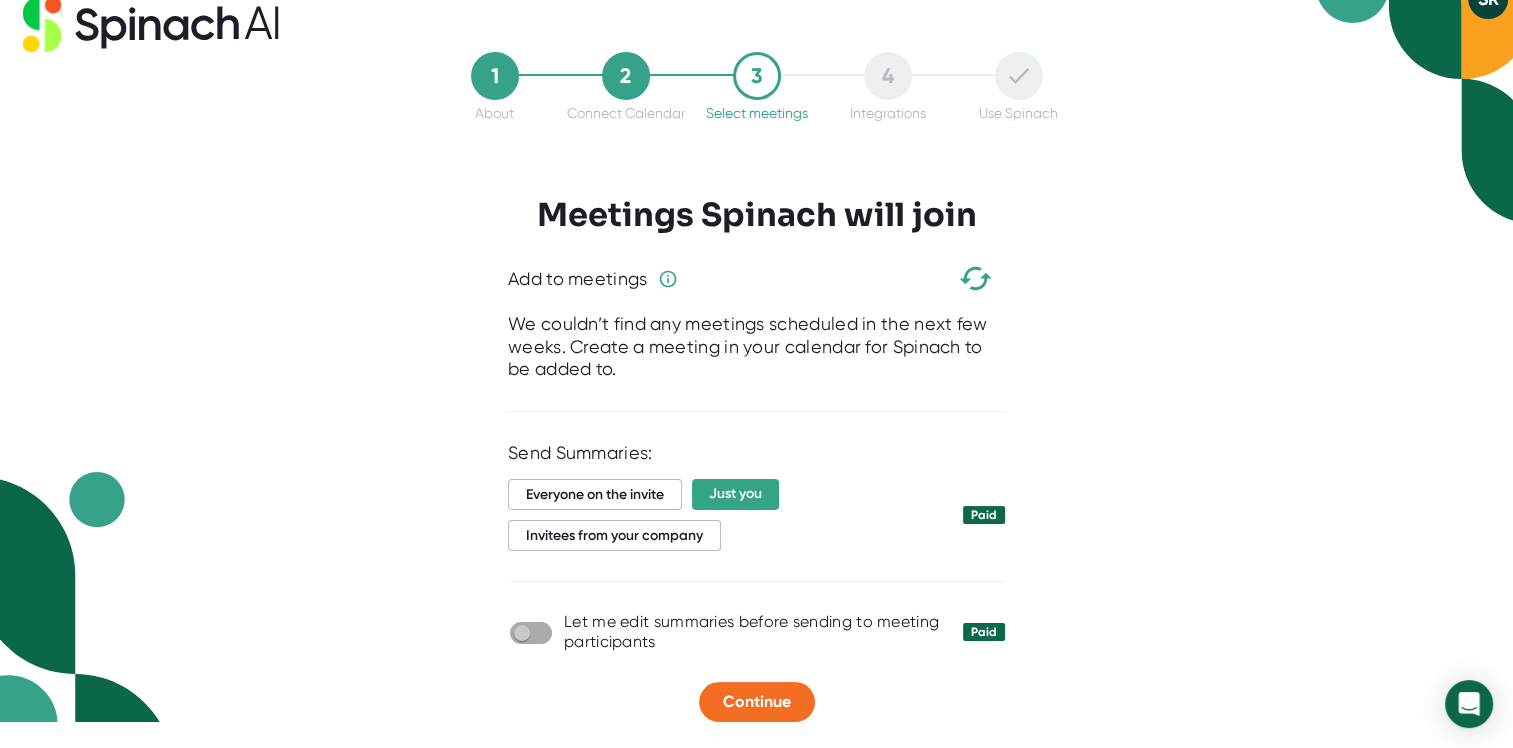 click at bounding box center [521, 633] 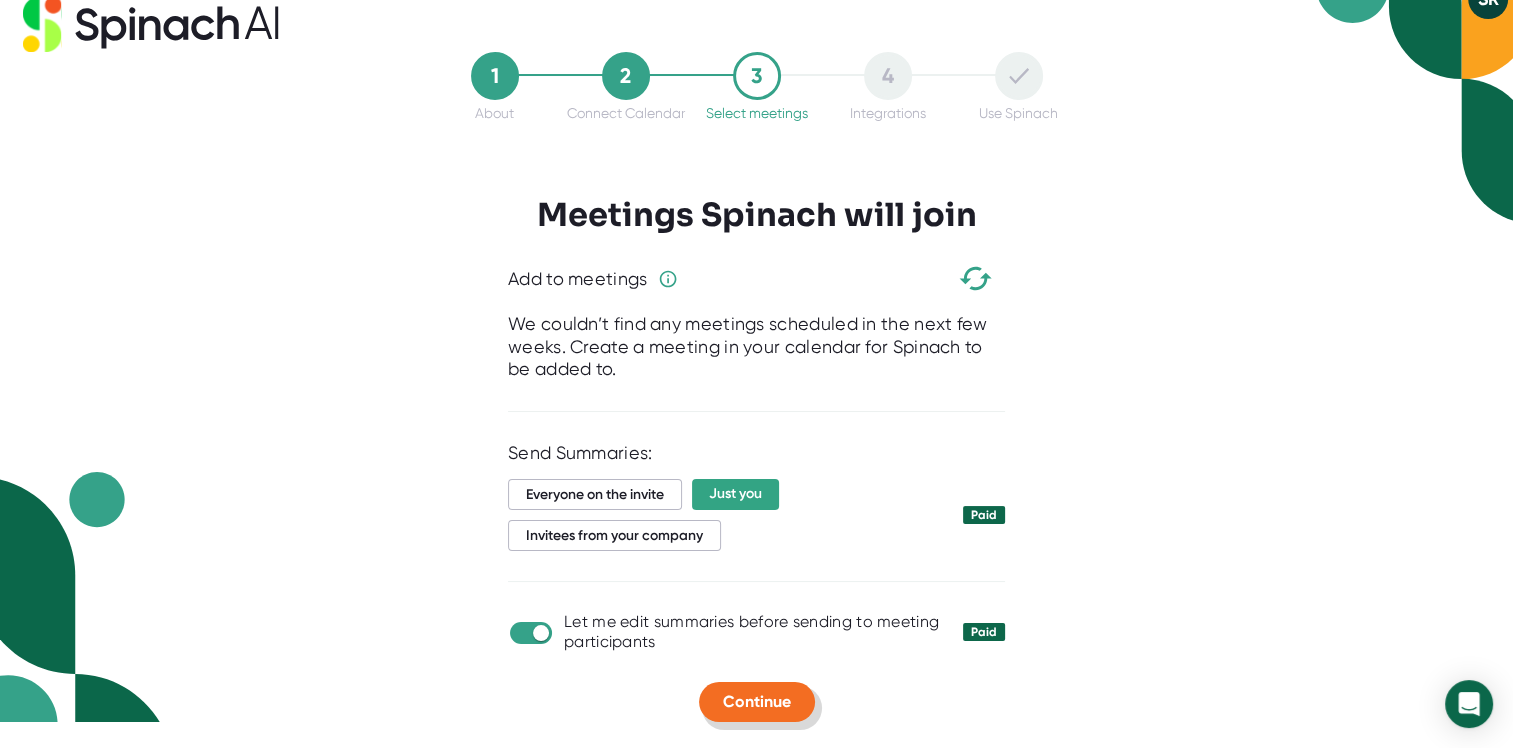 click on "Continue" at bounding box center (757, 701) 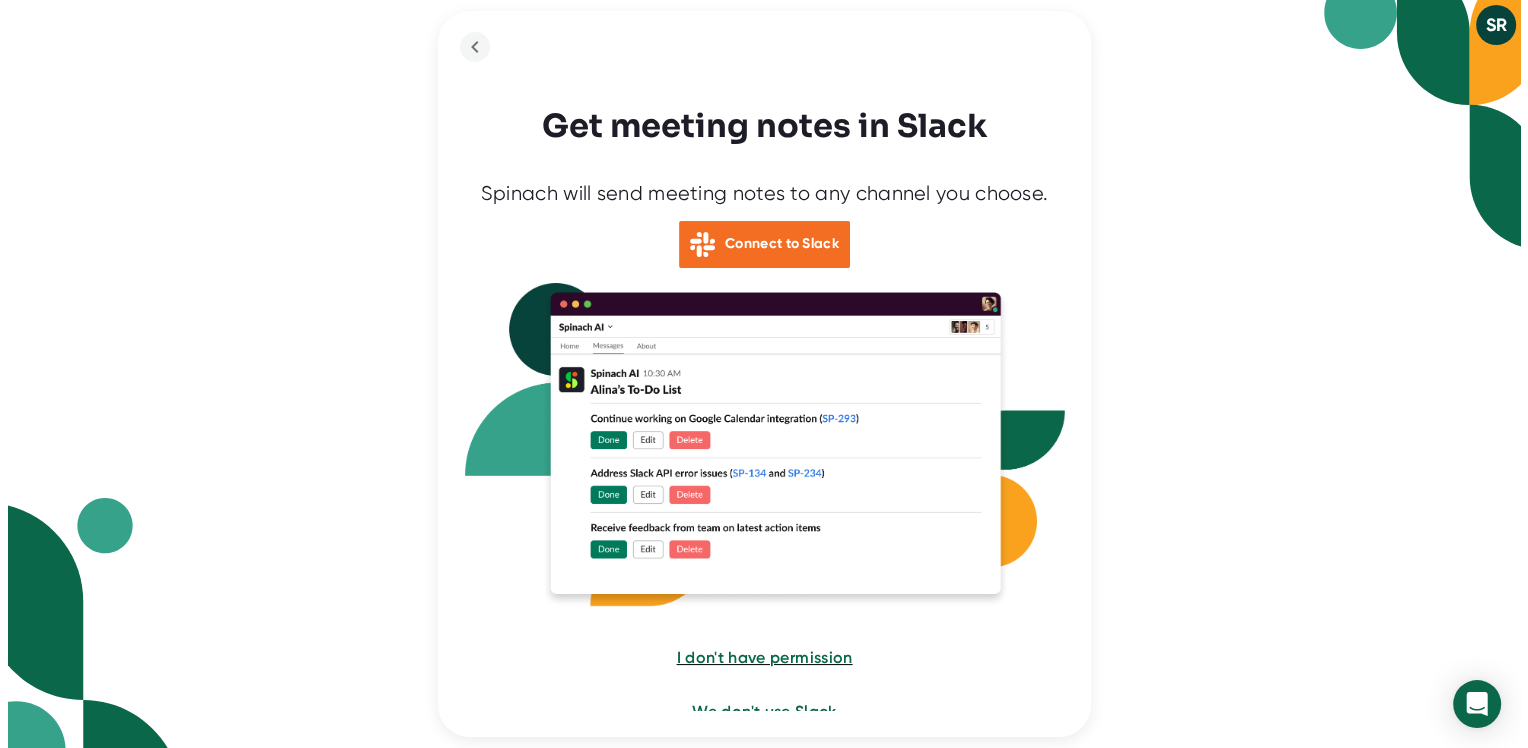 scroll, scrollTop: 0, scrollLeft: 0, axis: both 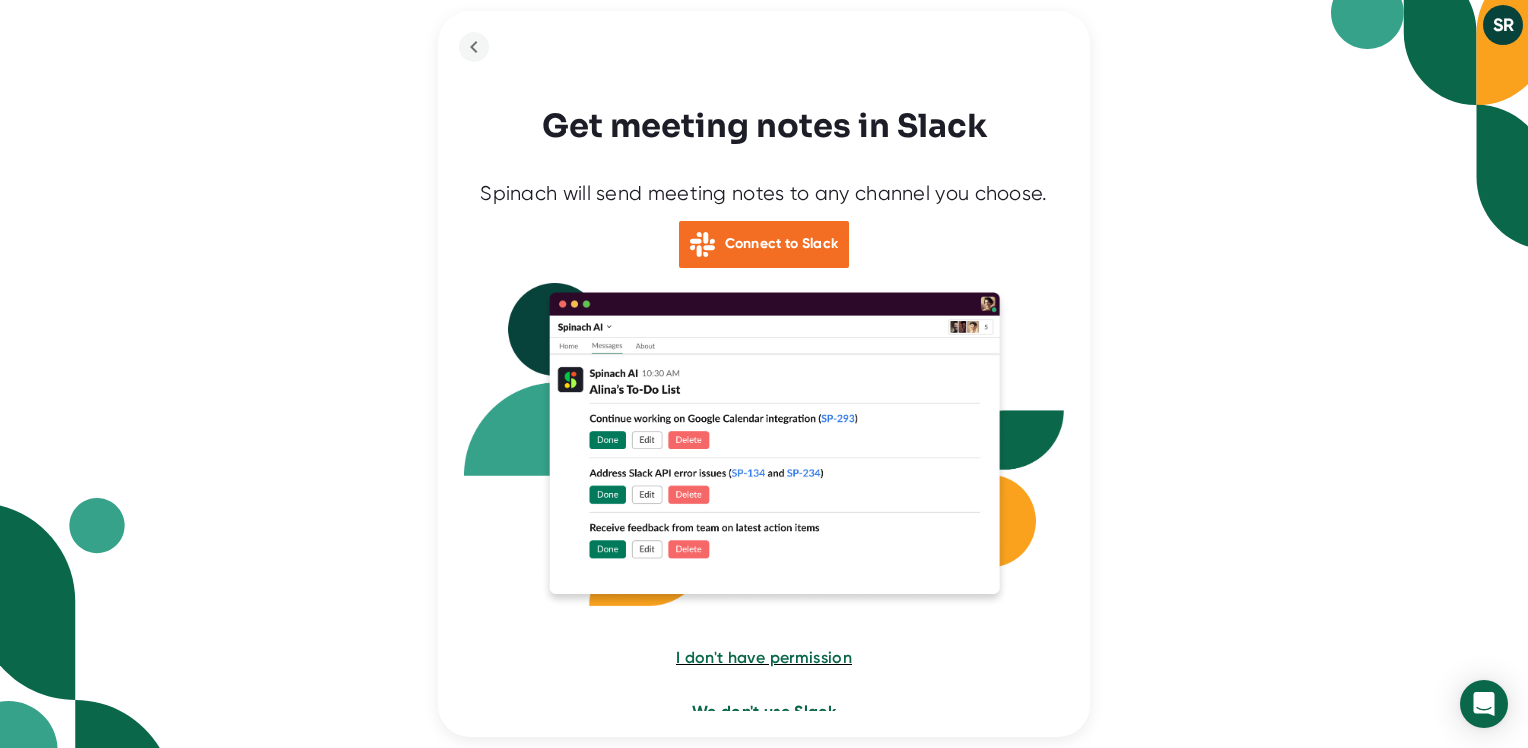 click on "We don't use Slack" at bounding box center (764, 657) 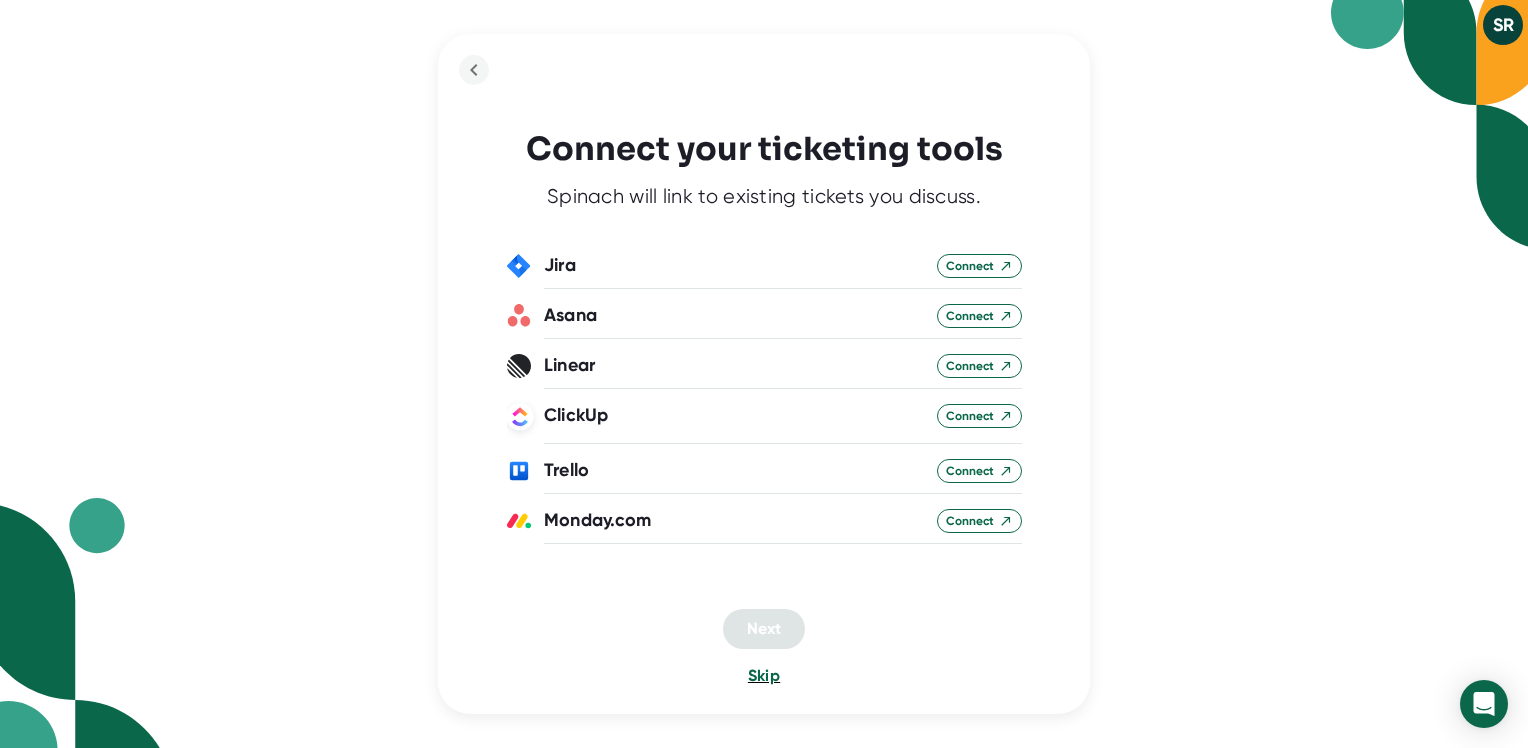 click on "Skip" at bounding box center [764, 675] 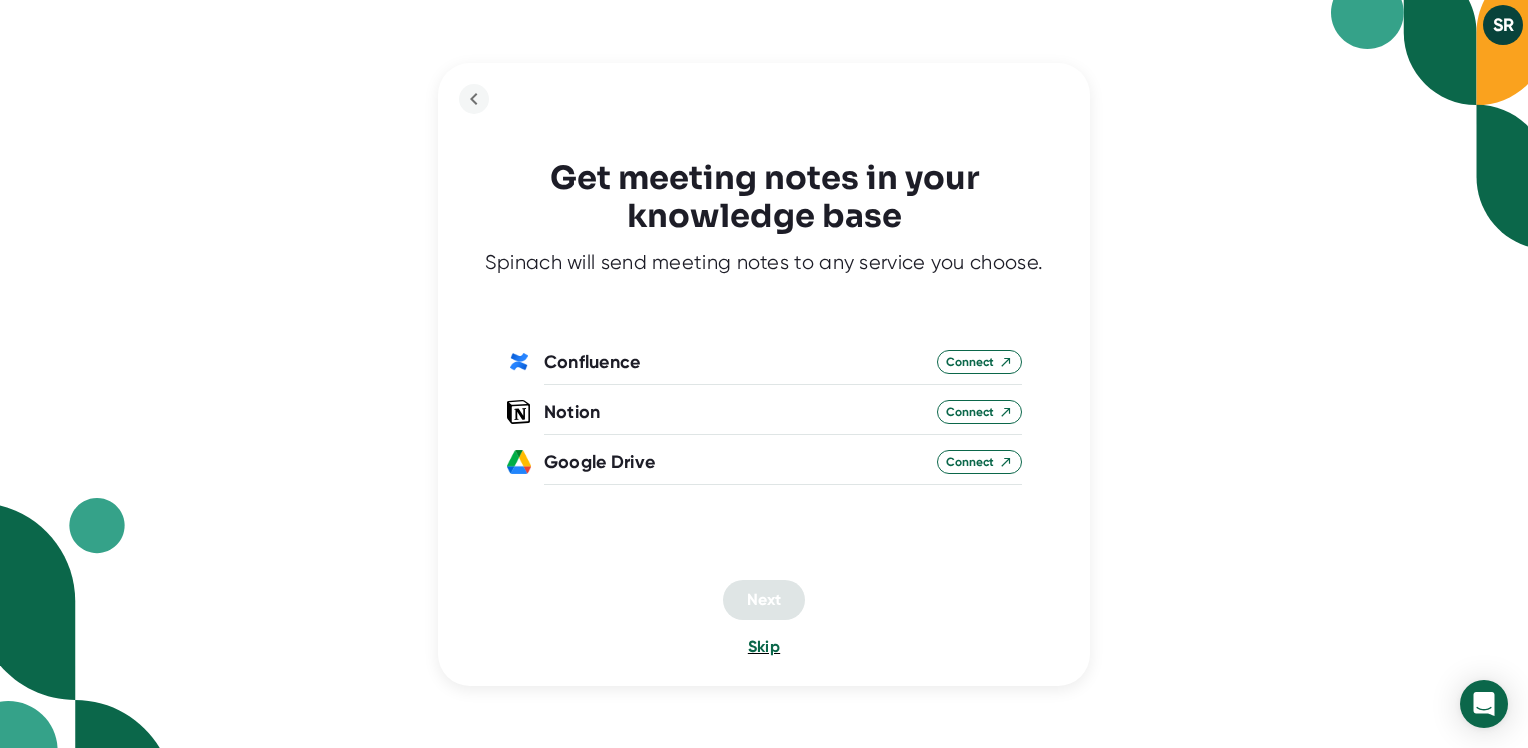 click on "Skip" at bounding box center (764, 646) 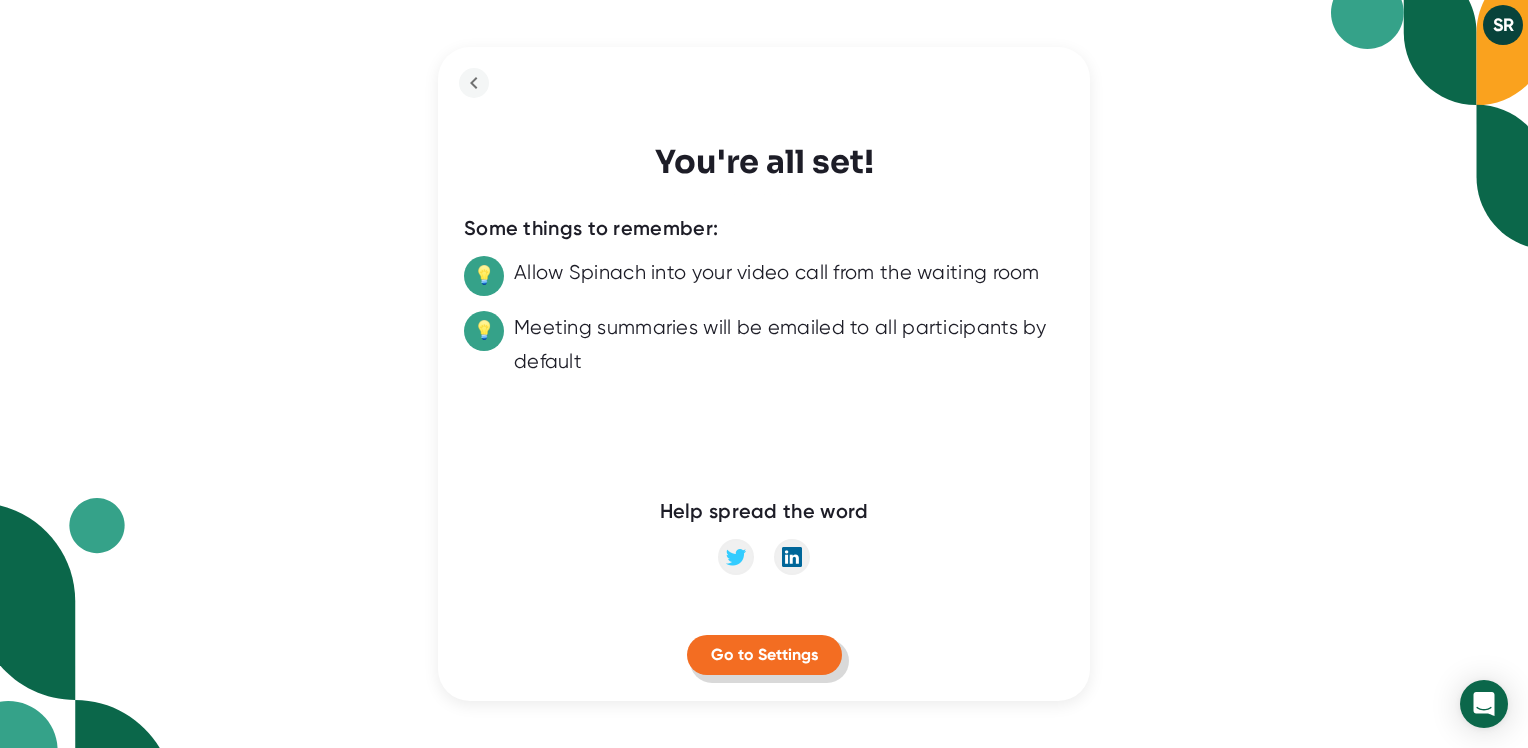 click on "Go to Settings" at bounding box center [764, 654] 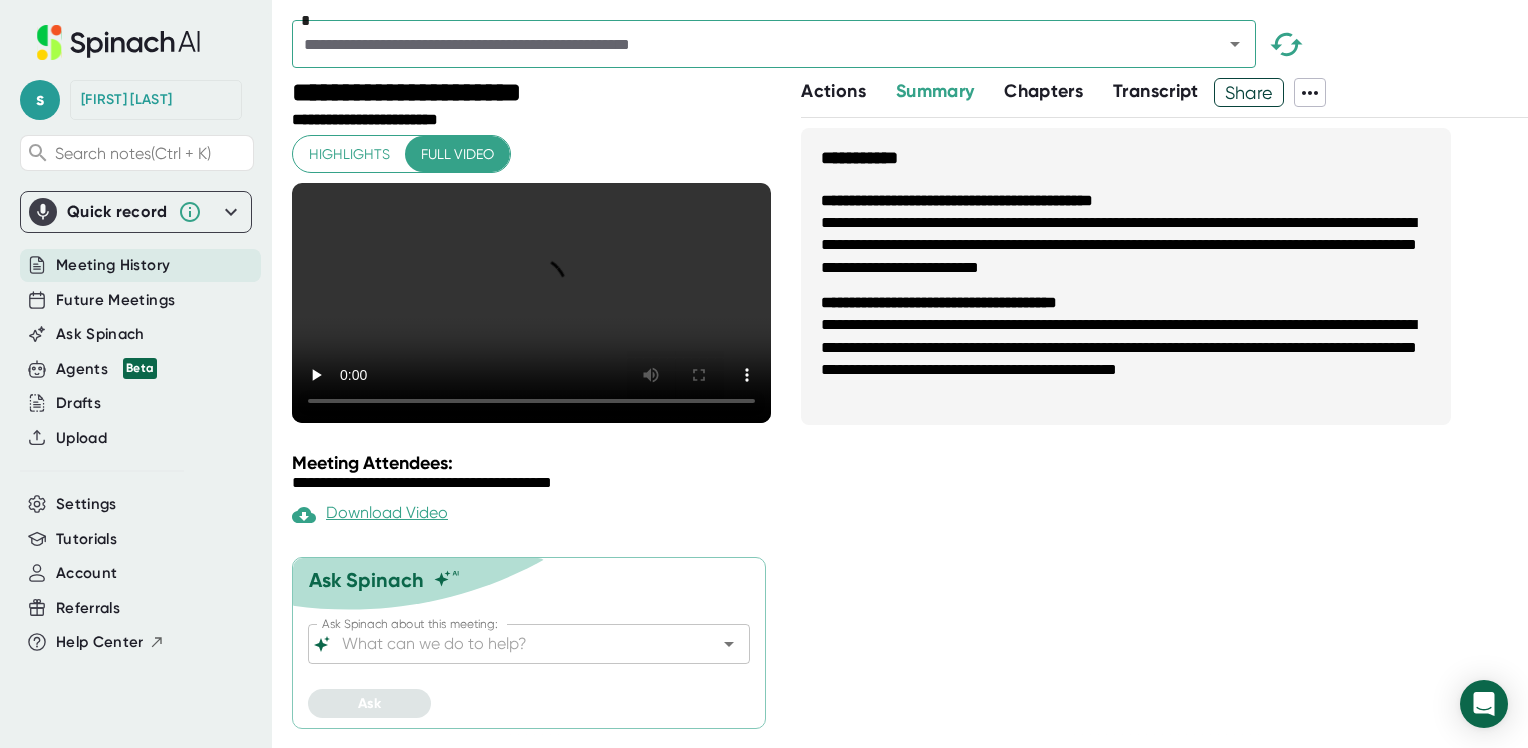 scroll, scrollTop: 0, scrollLeft: 0, axis: both 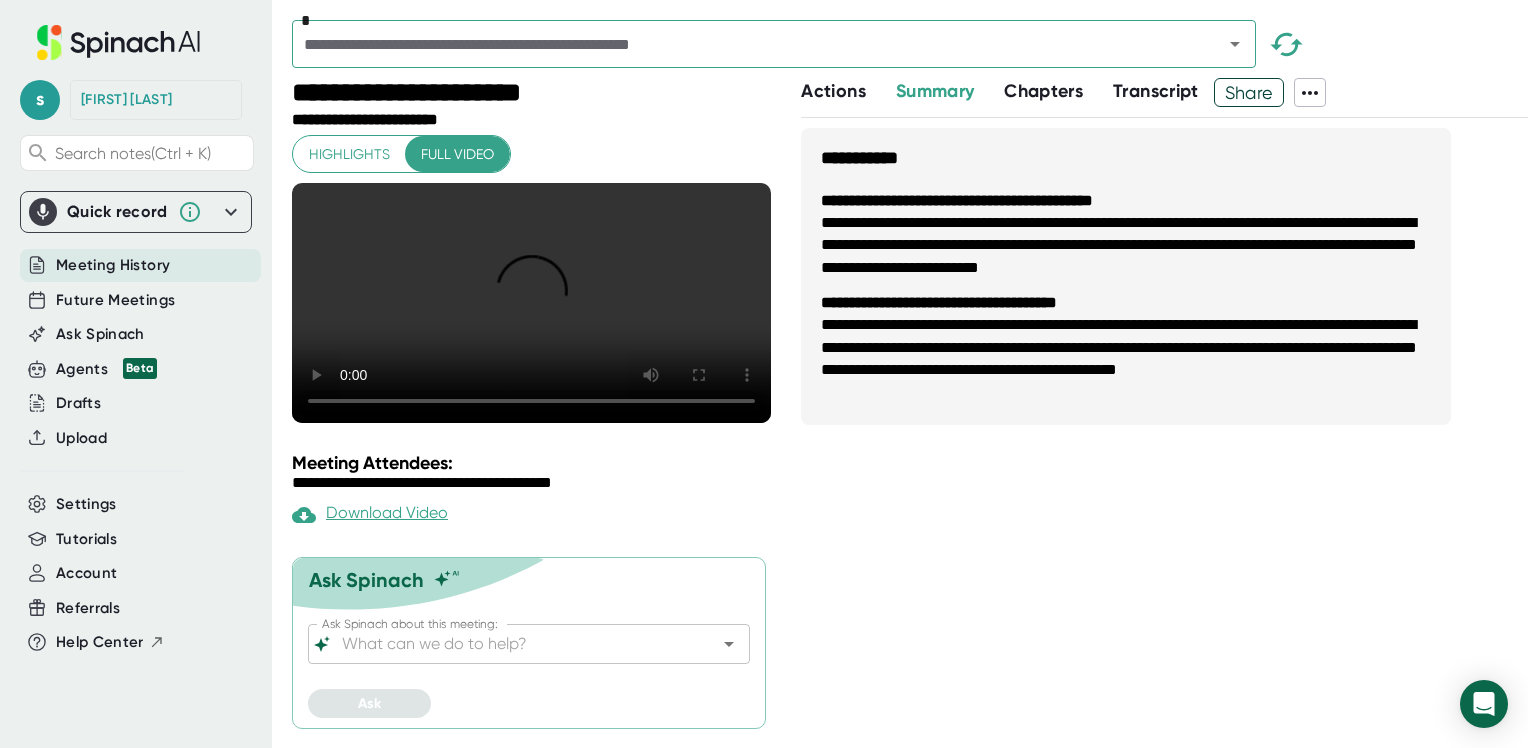 click at bounding box center (744, 44) 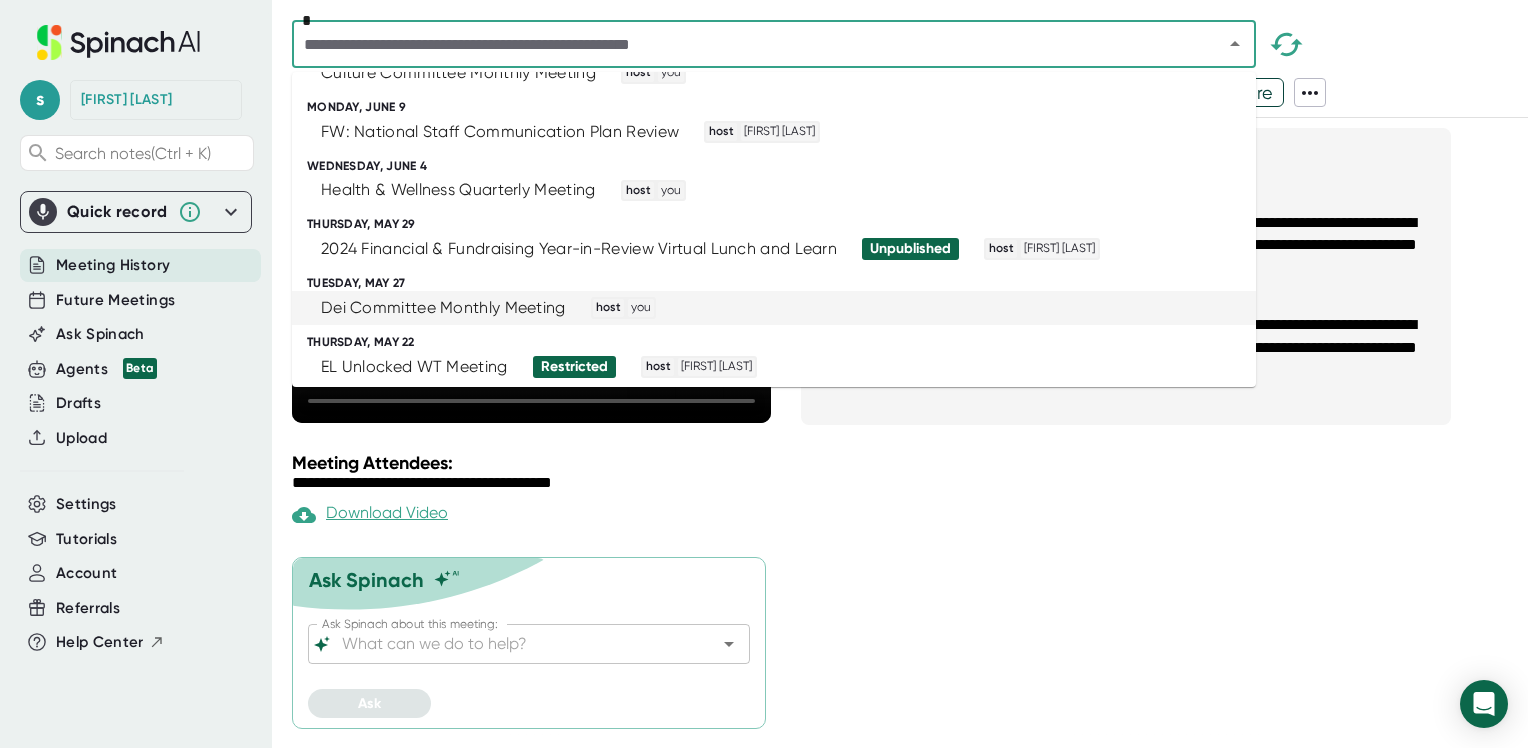 scroll, scrollTop: 100, scrollLeft: 0, axis: vertical 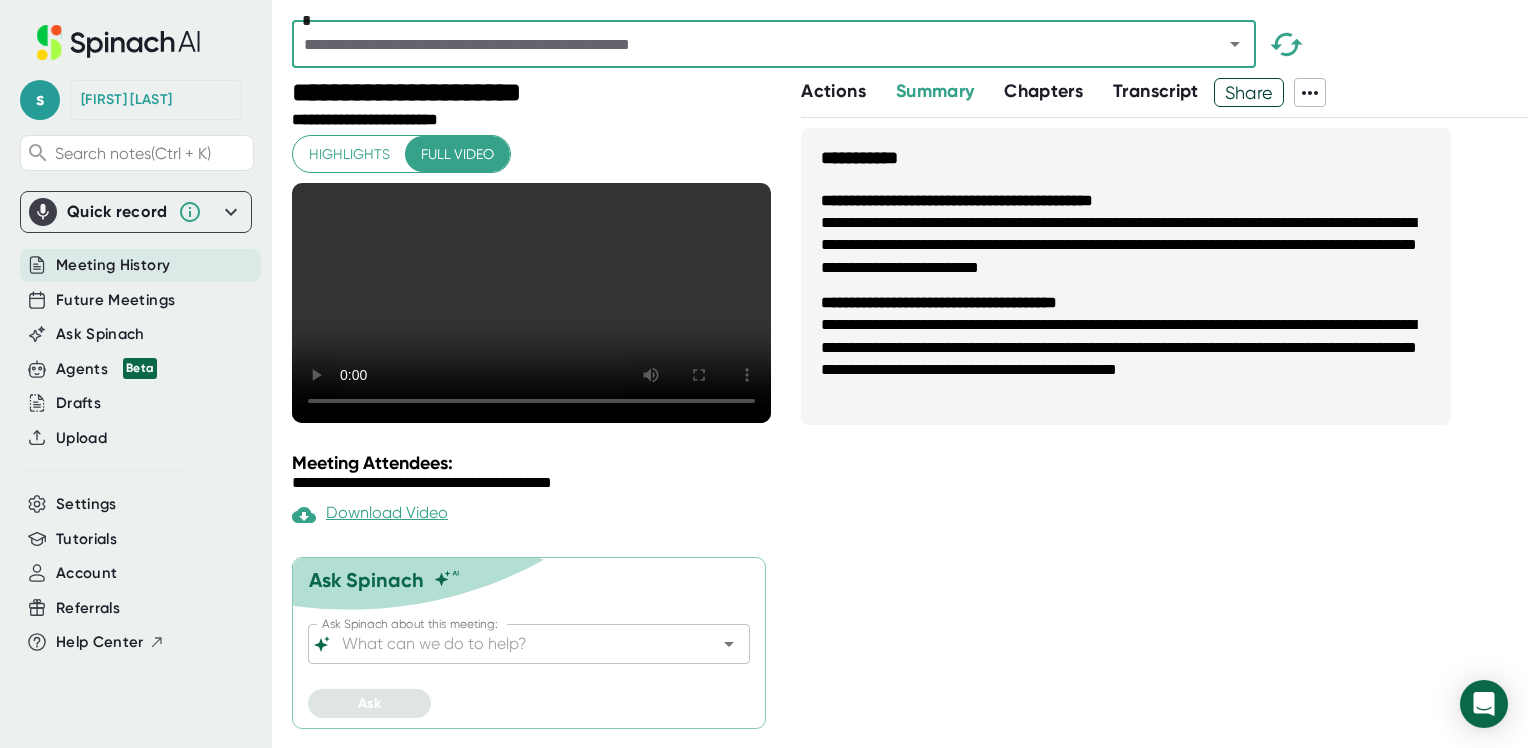 click at bounding box center [744, 44] 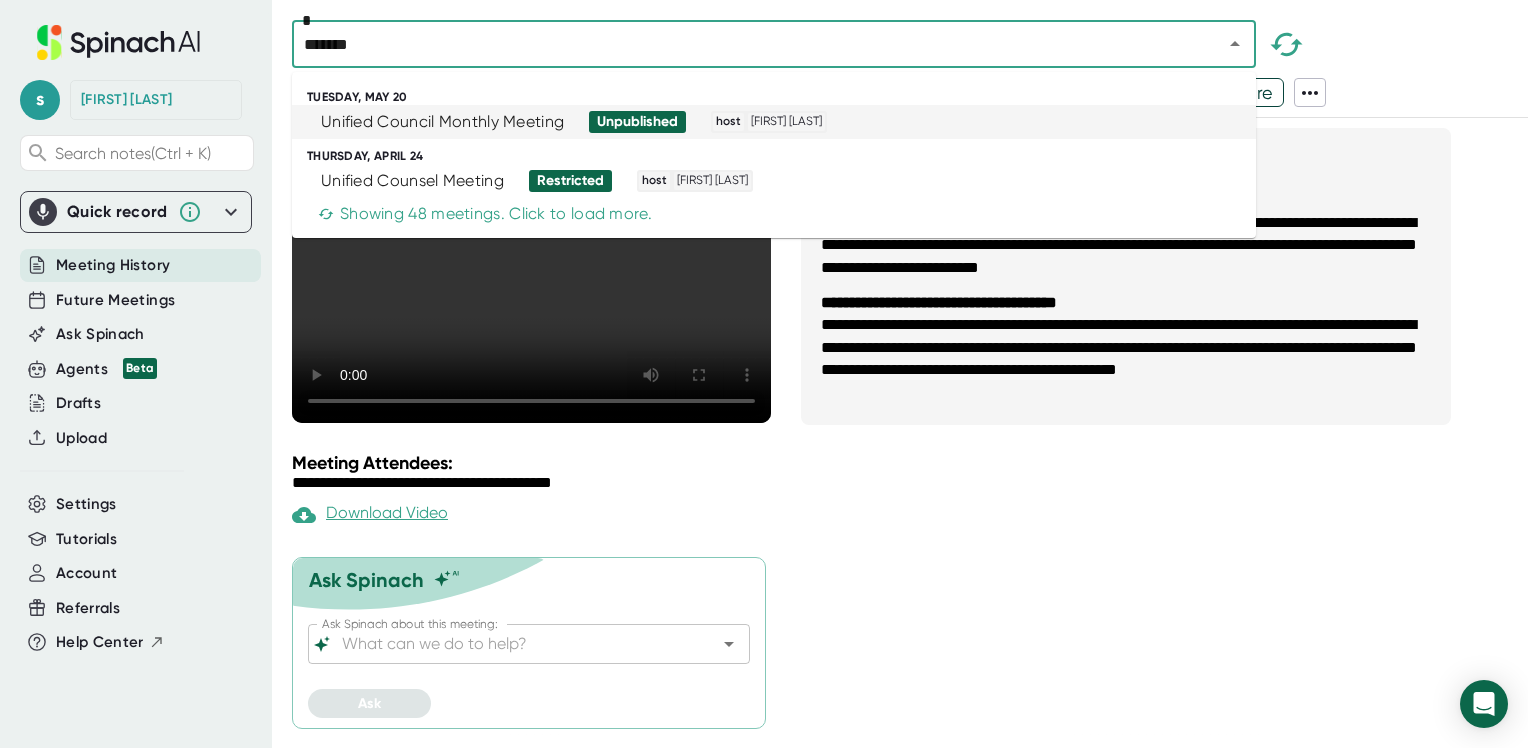 scroll, scrollTop: 11, scrollLeft: 0, axis: vertical 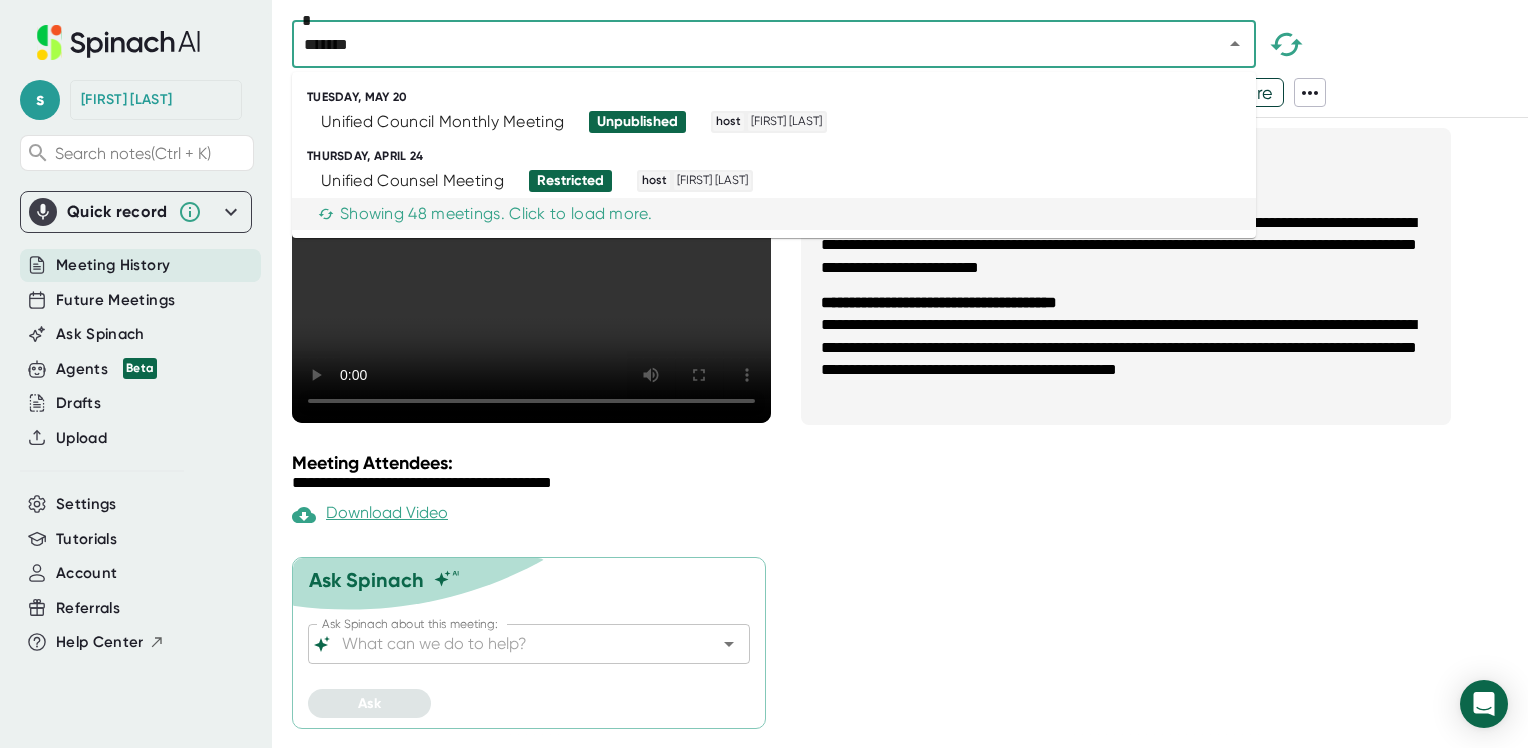 click on "Showing 48 meetings. Click to load more." at bounding box center (485, 214) 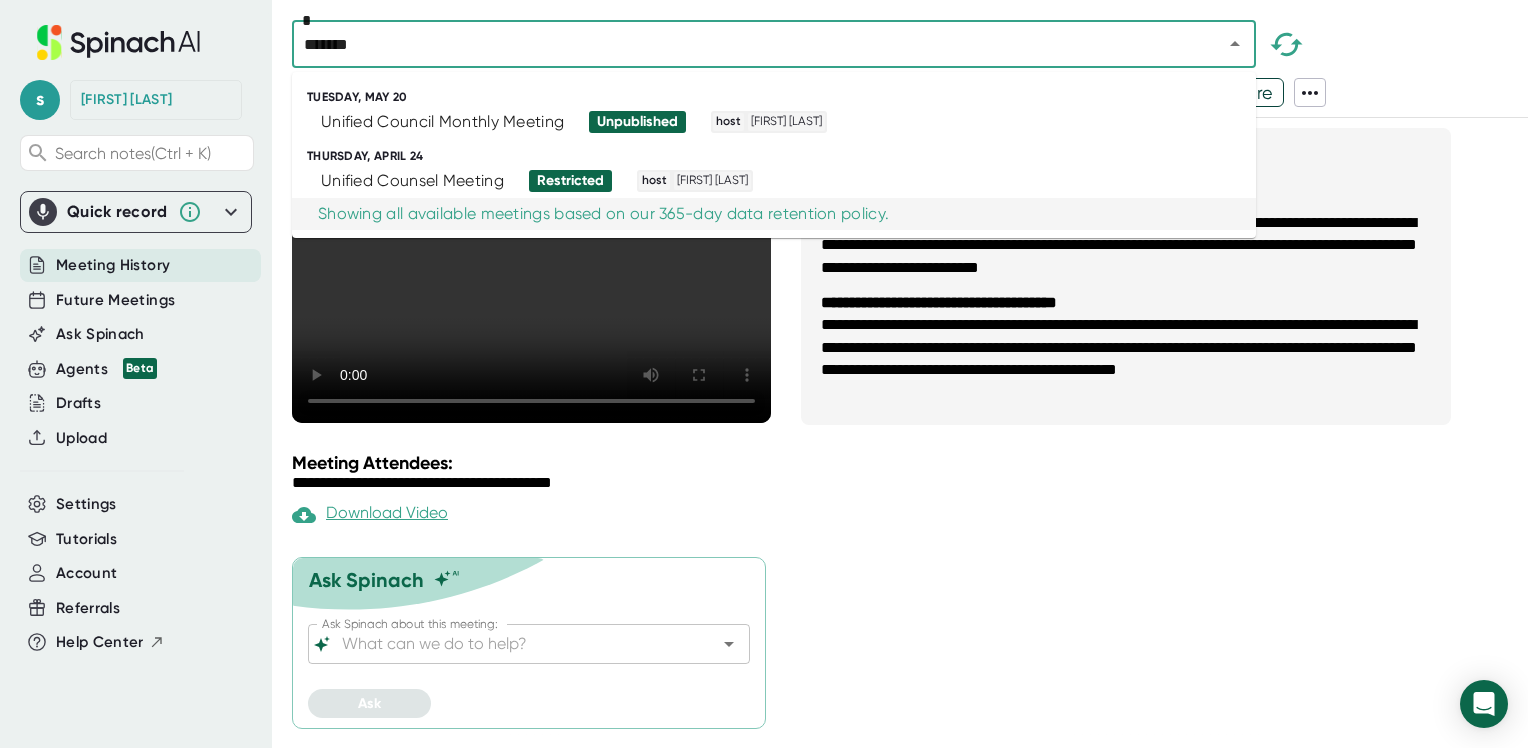 scroll, scrollTop: 11, scrollLeft: 0, axis: vertical 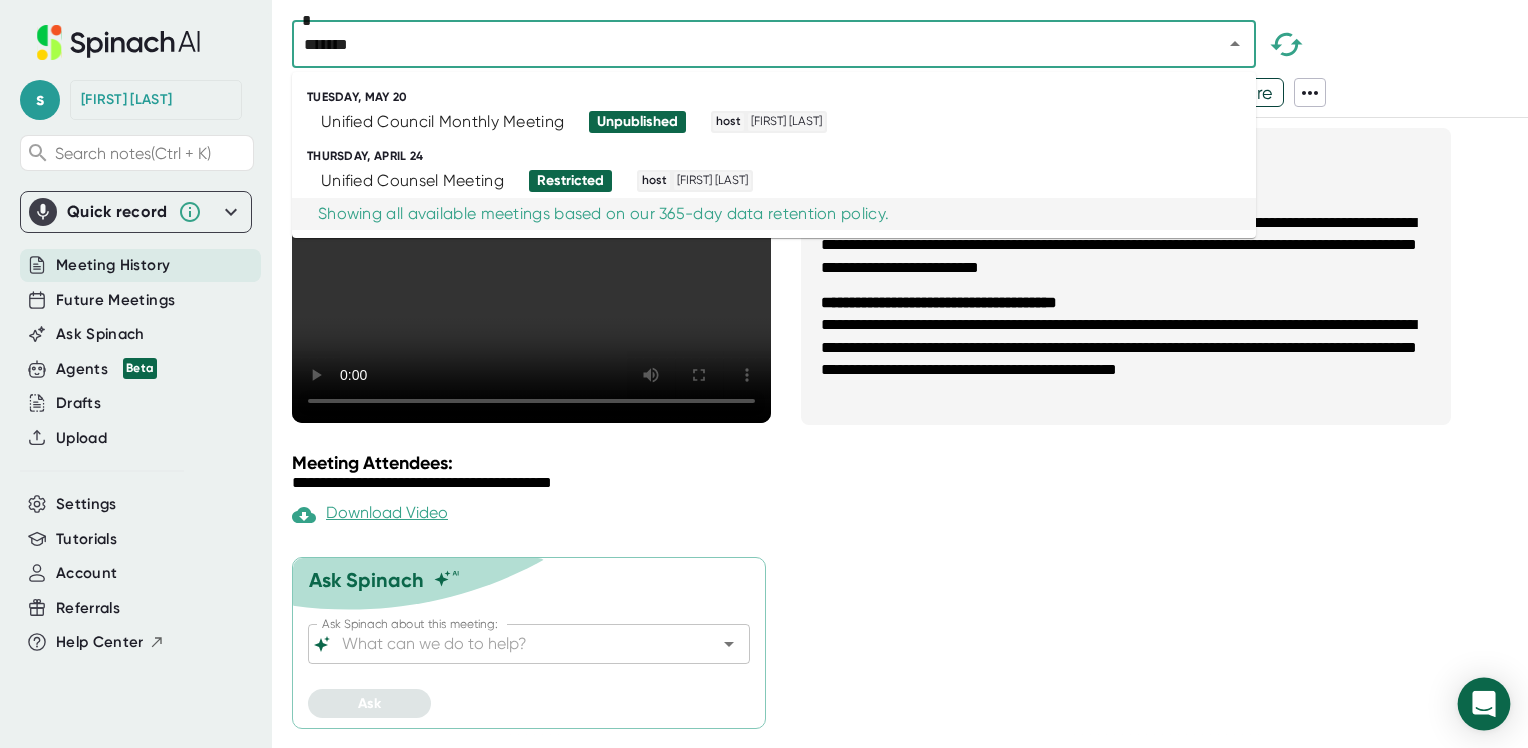 type on "*******" 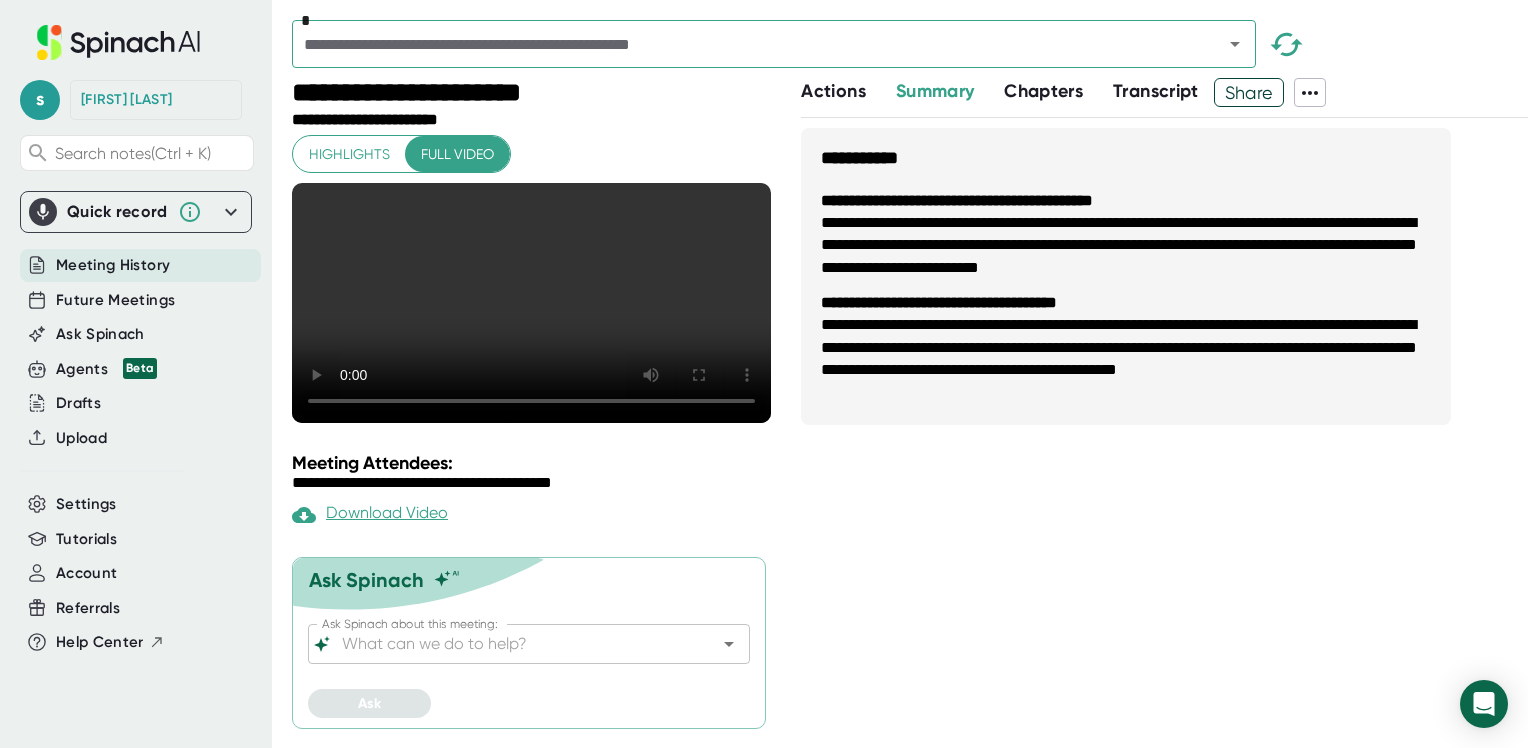 drag, startPoint x: 713, startPoint y: 104, endPoint x: 981, endPoint y: 77, distance: 269.35663 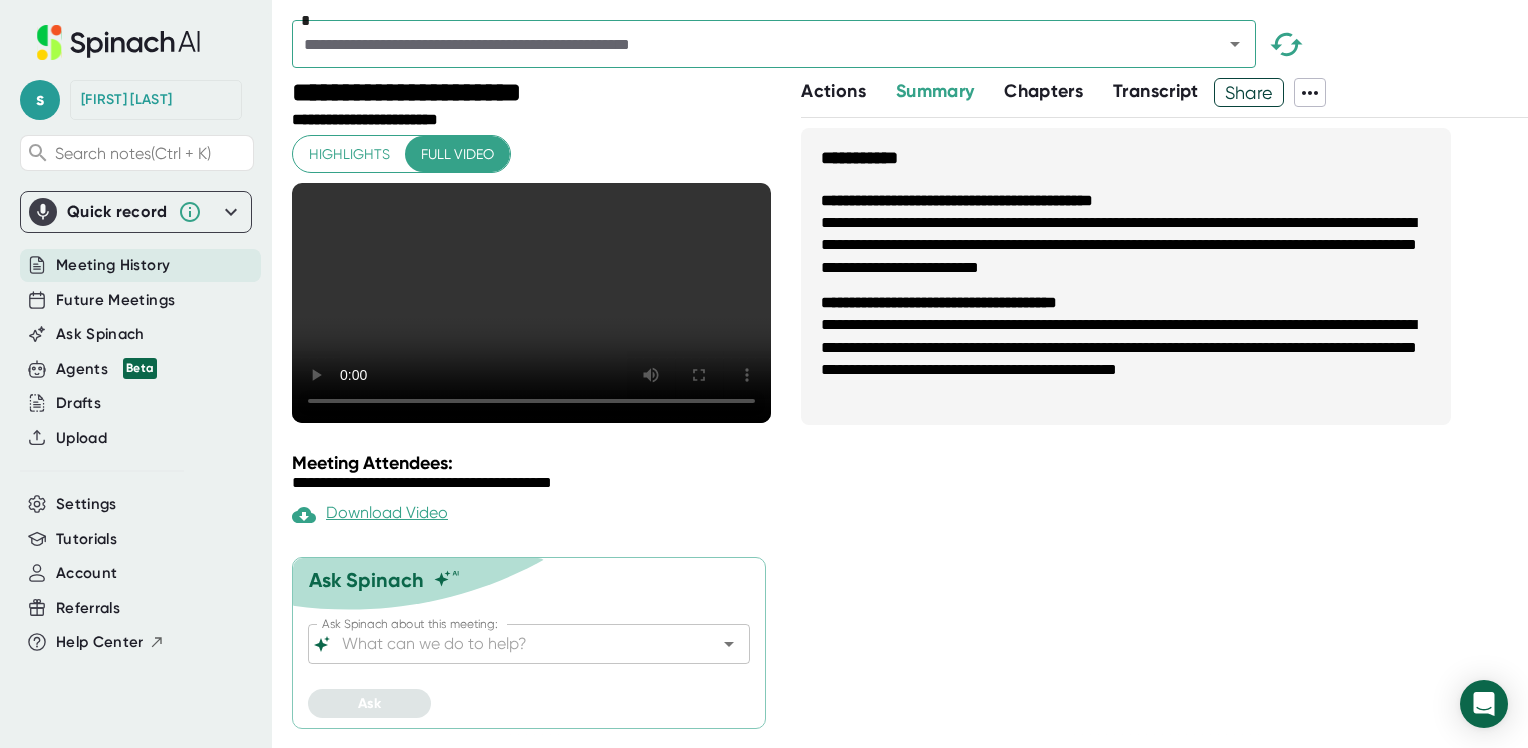 scroll, scrollTop: 11, scrollLeft: 0, axis: vertical 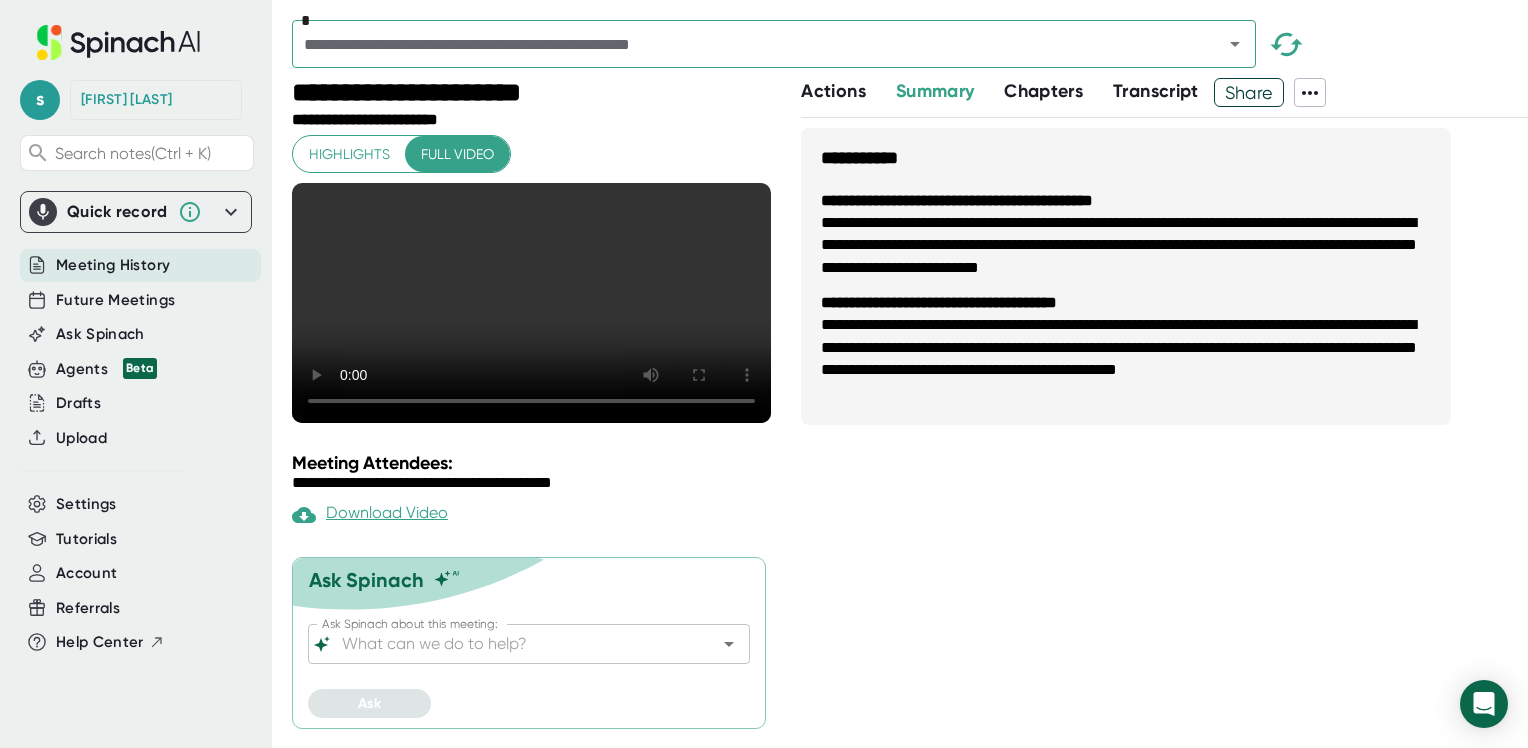click on "Meeting History" at bounding box center [113, 265] 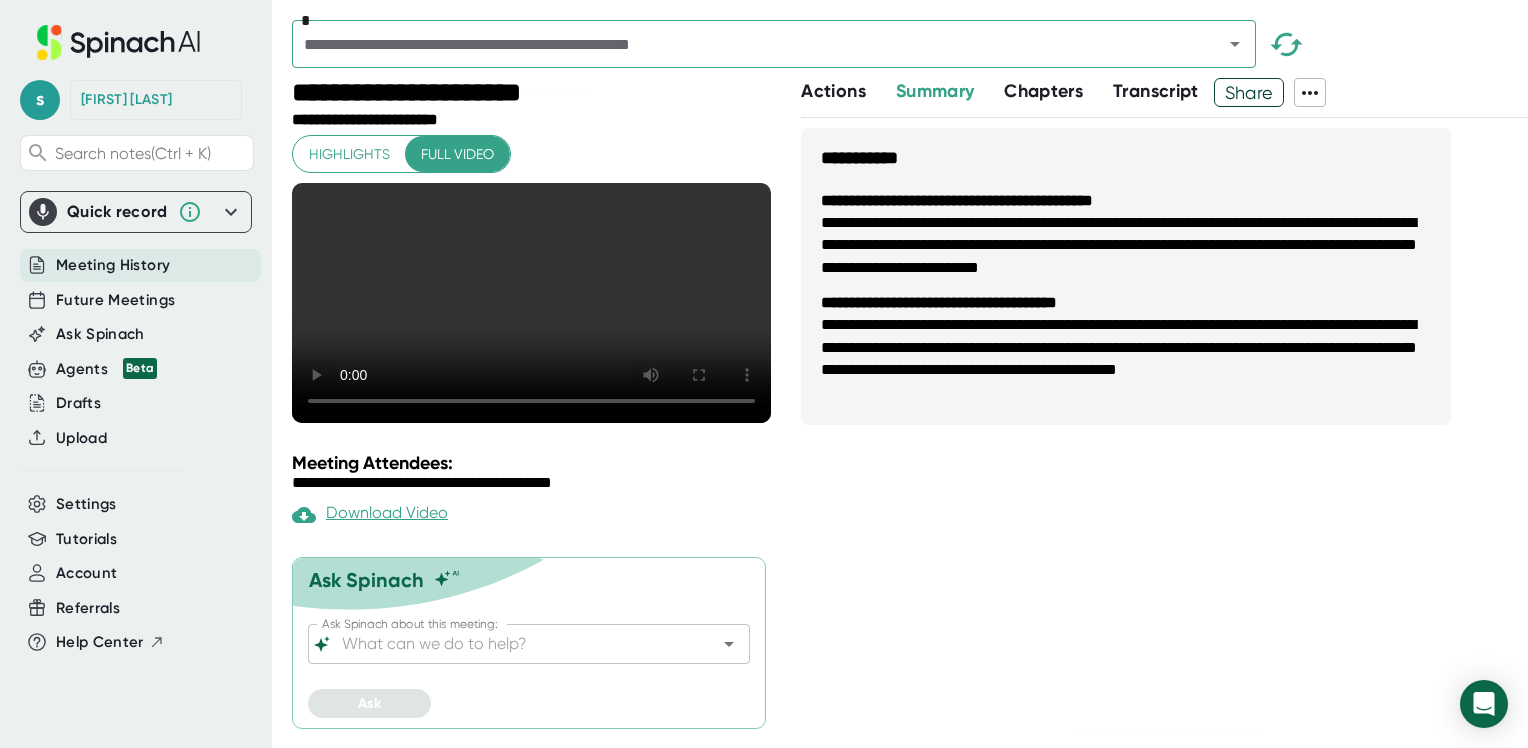 scroll, scrollTop: 0, scrollLeft: 0, axis: both 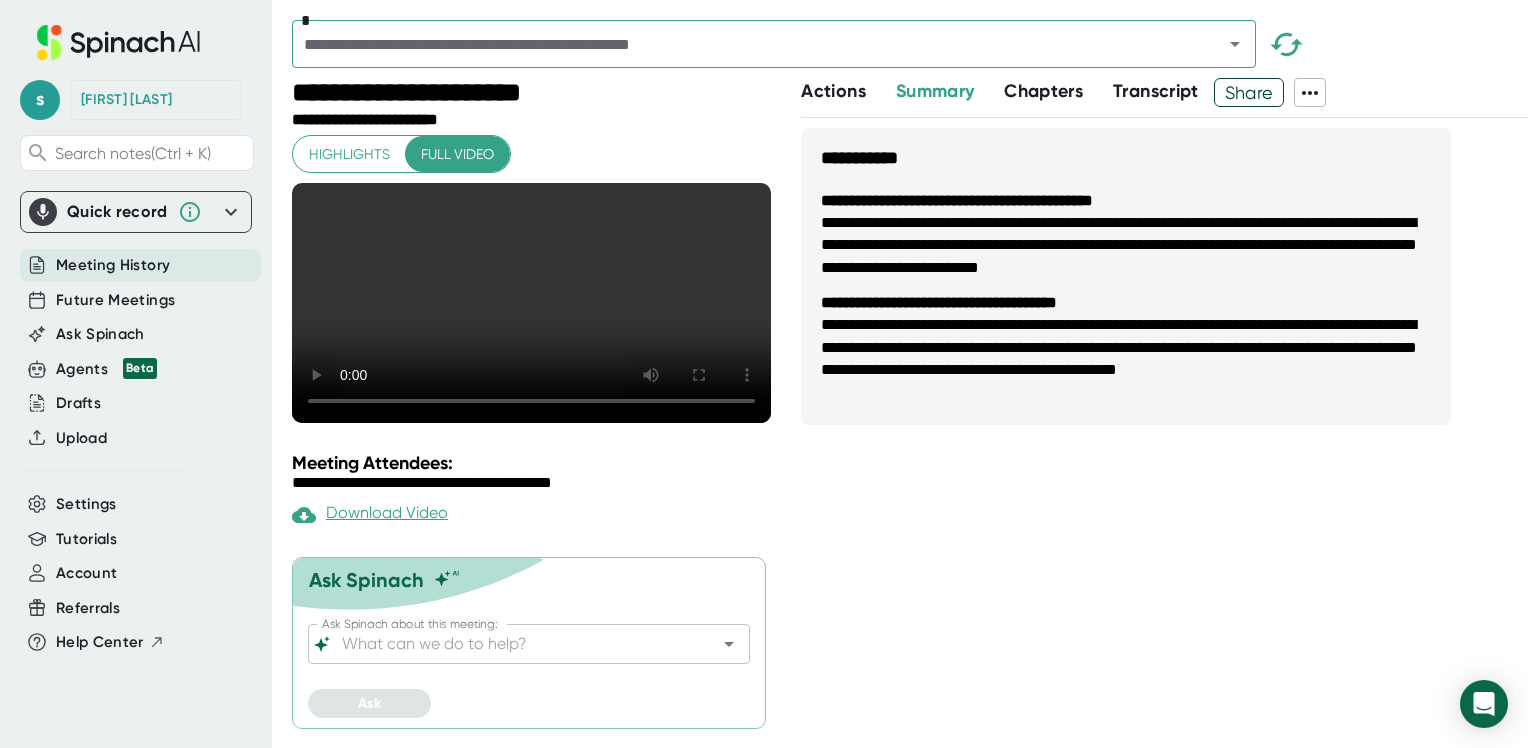 click at bounding box center (744, 44) 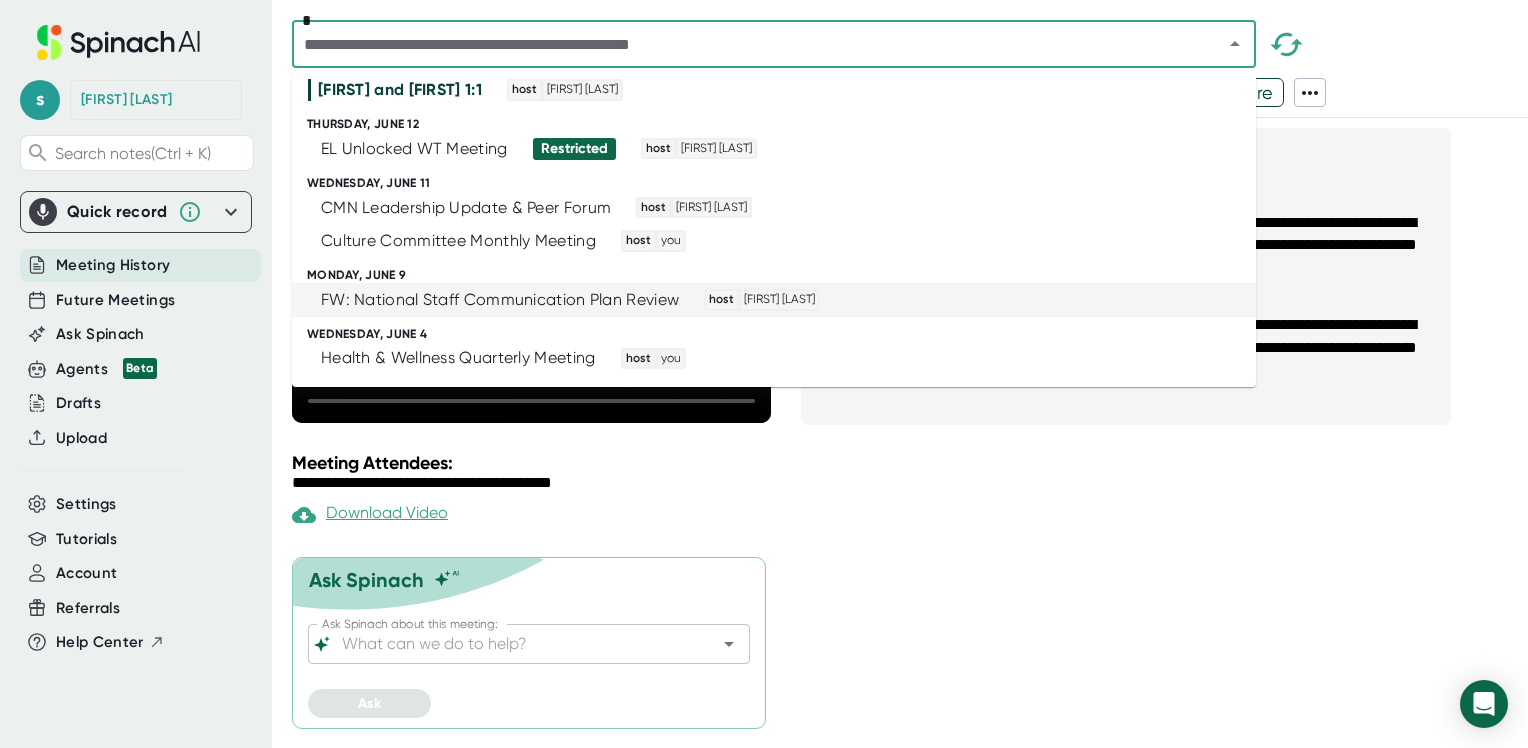 scroll, scrollTop: 0, scrollLeft: 0, axis: both 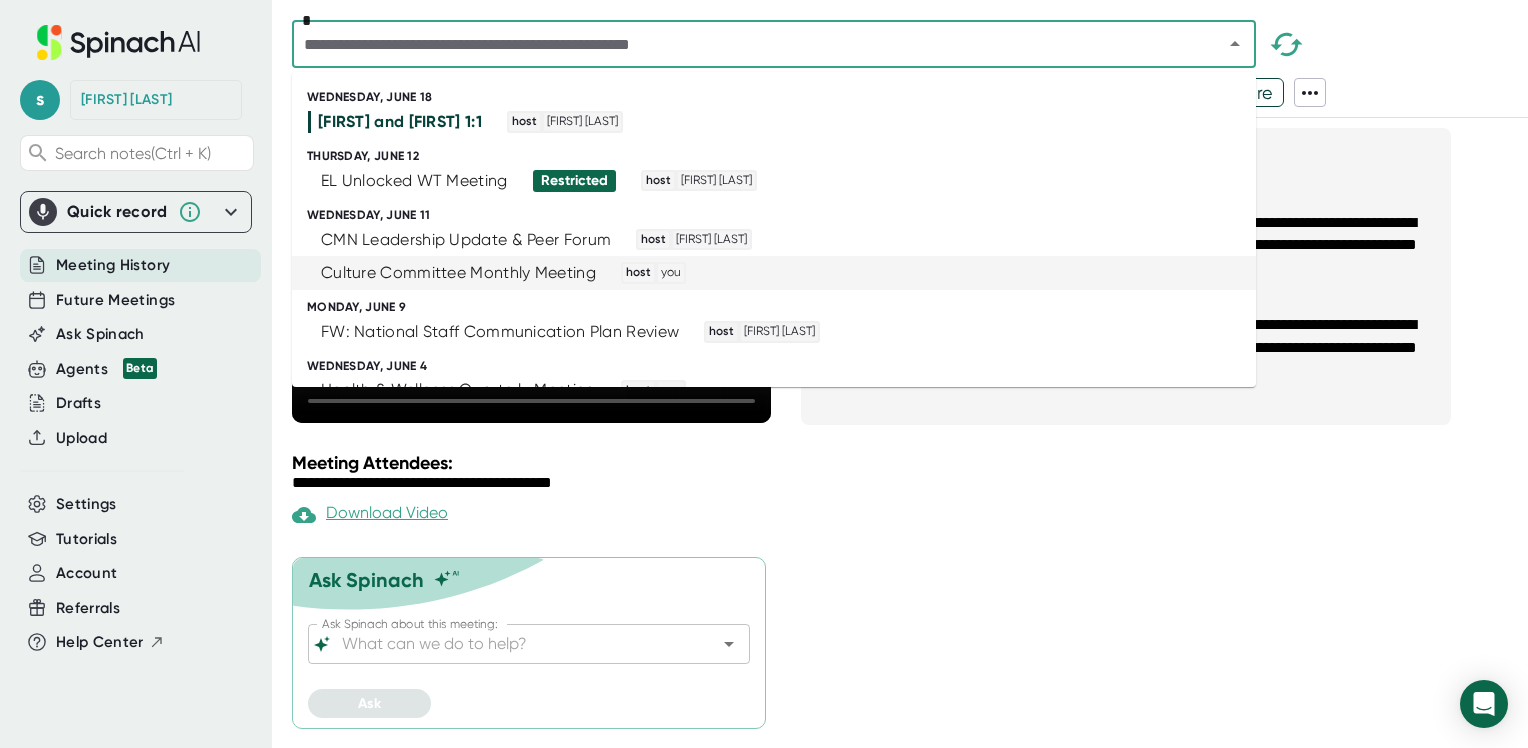 click on "Culture Committee Monthly Meeting" at bounding box center (458, 273) 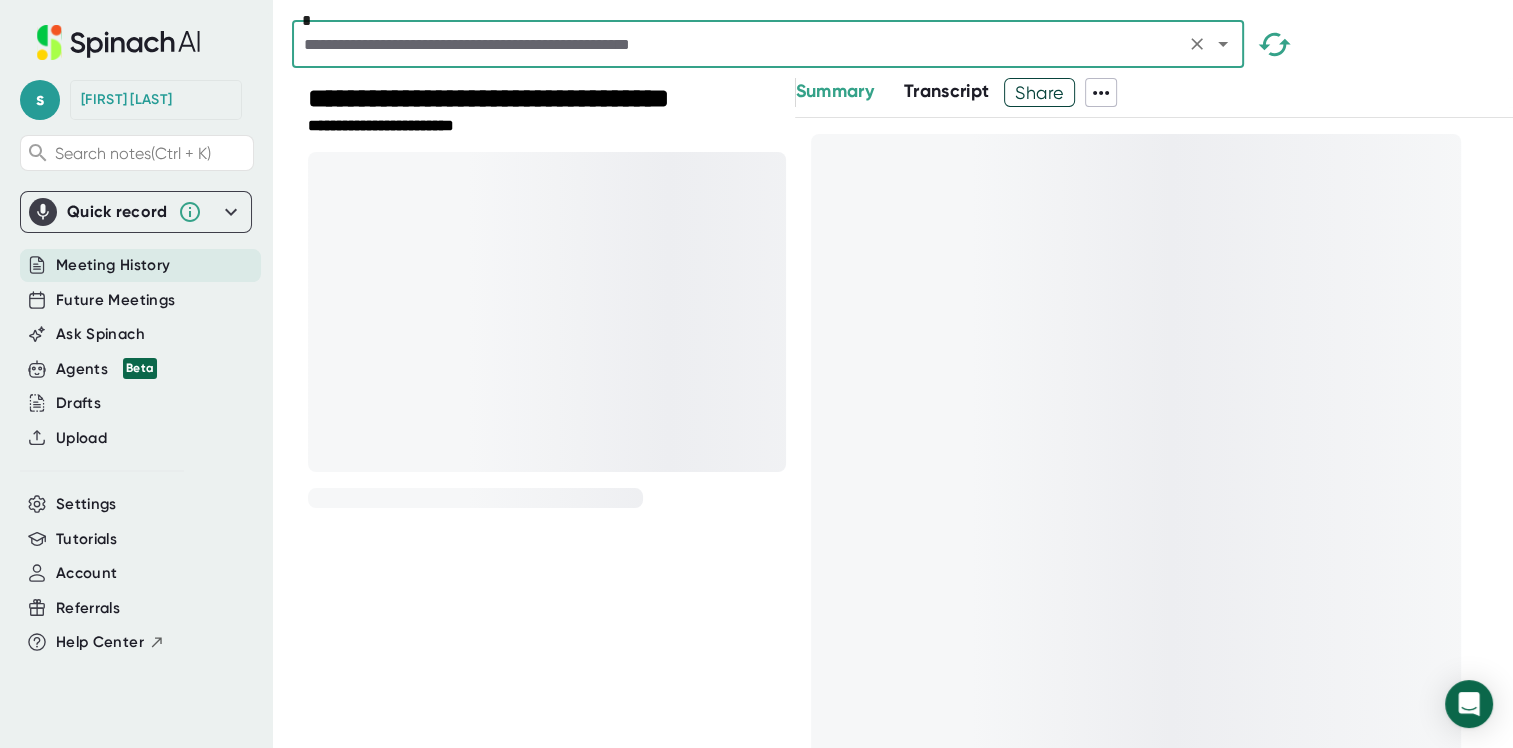 click at bounding box center (547, 312) 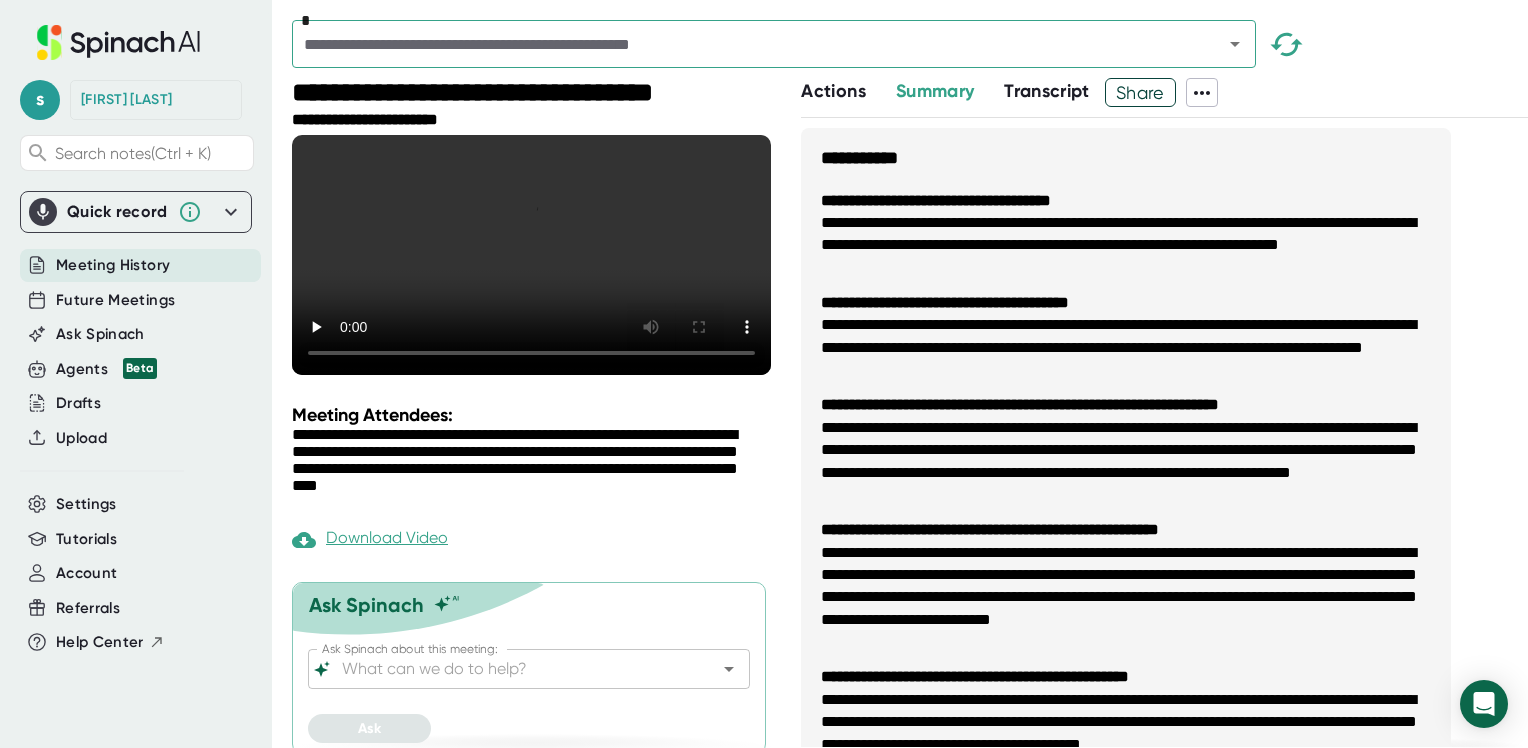 scroll, scrollTop: 36, scrollLeft: 0, axis: vertical 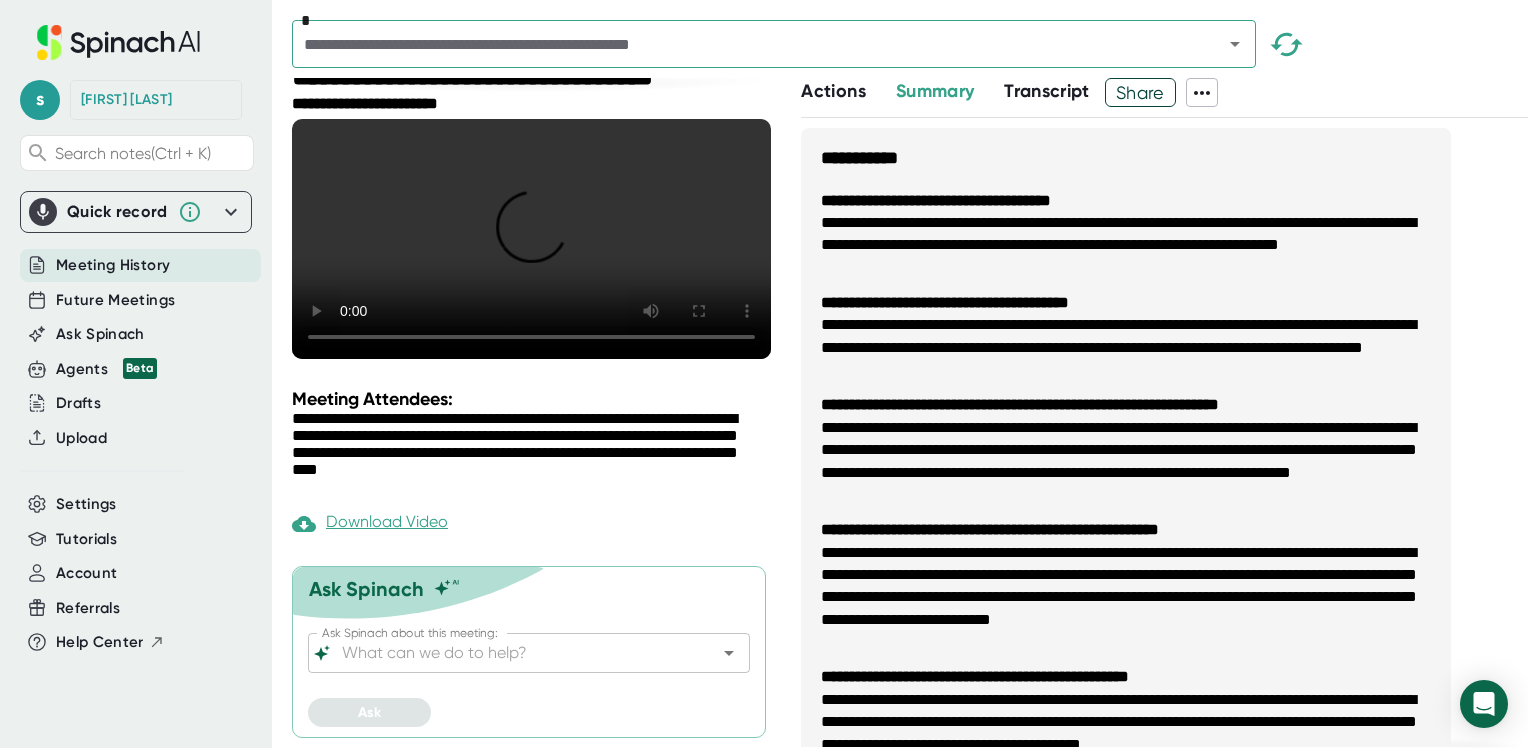 drag, startPoint x: 494, startPoint y: 380, endPoint x: 472, endPoint y: 386, distance: 22.803509 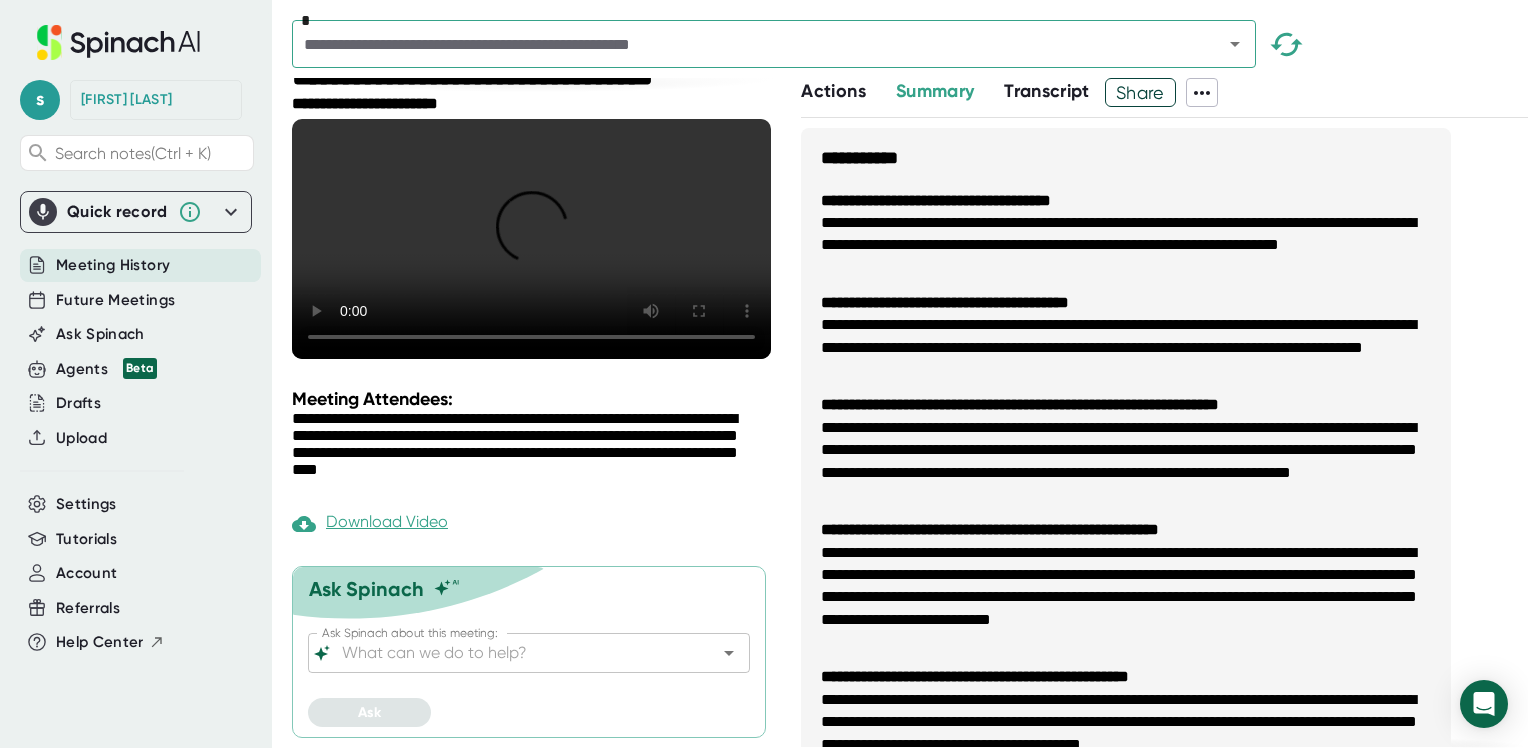 click on "**********" at bounding box center [534, 413] 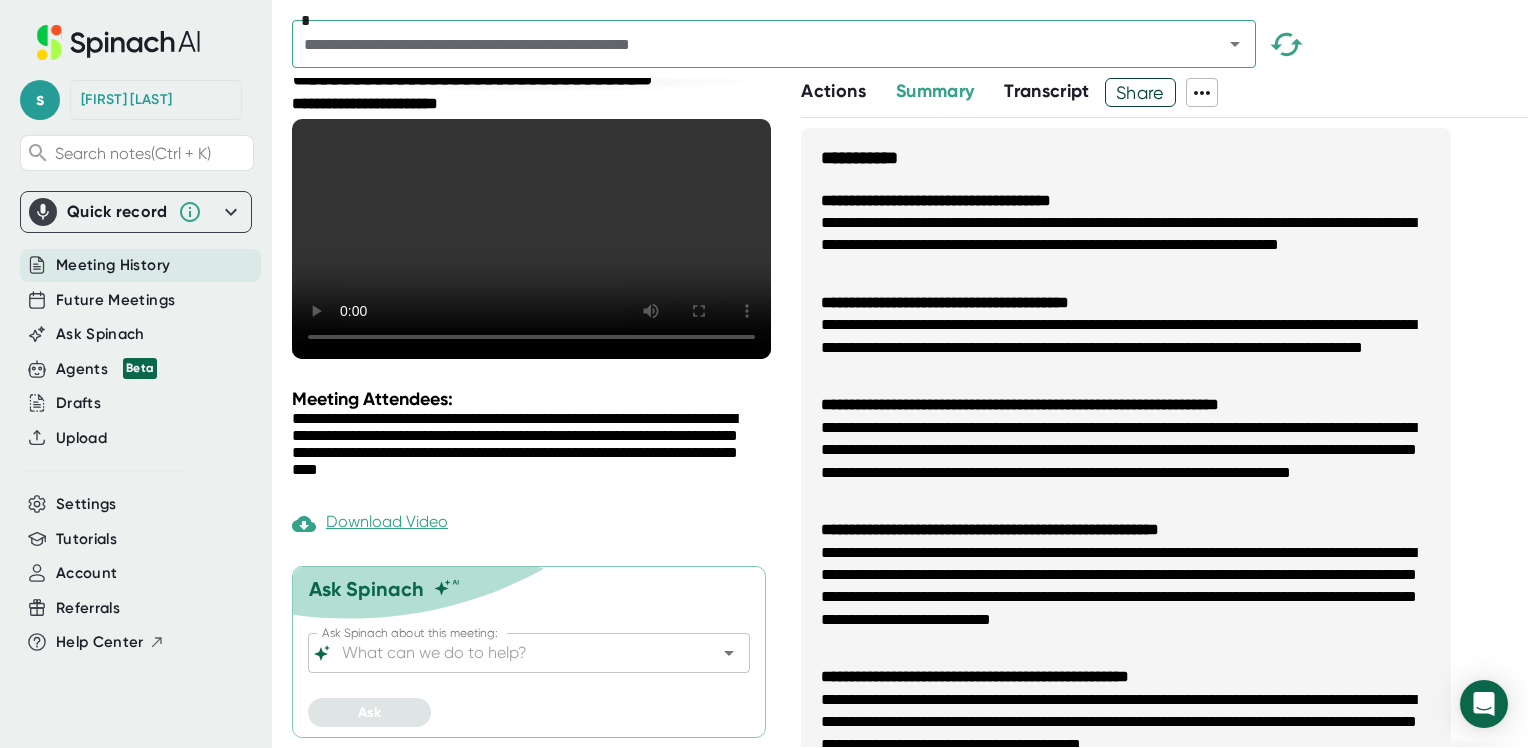 click on "**********" at bounding box center [534, 413] 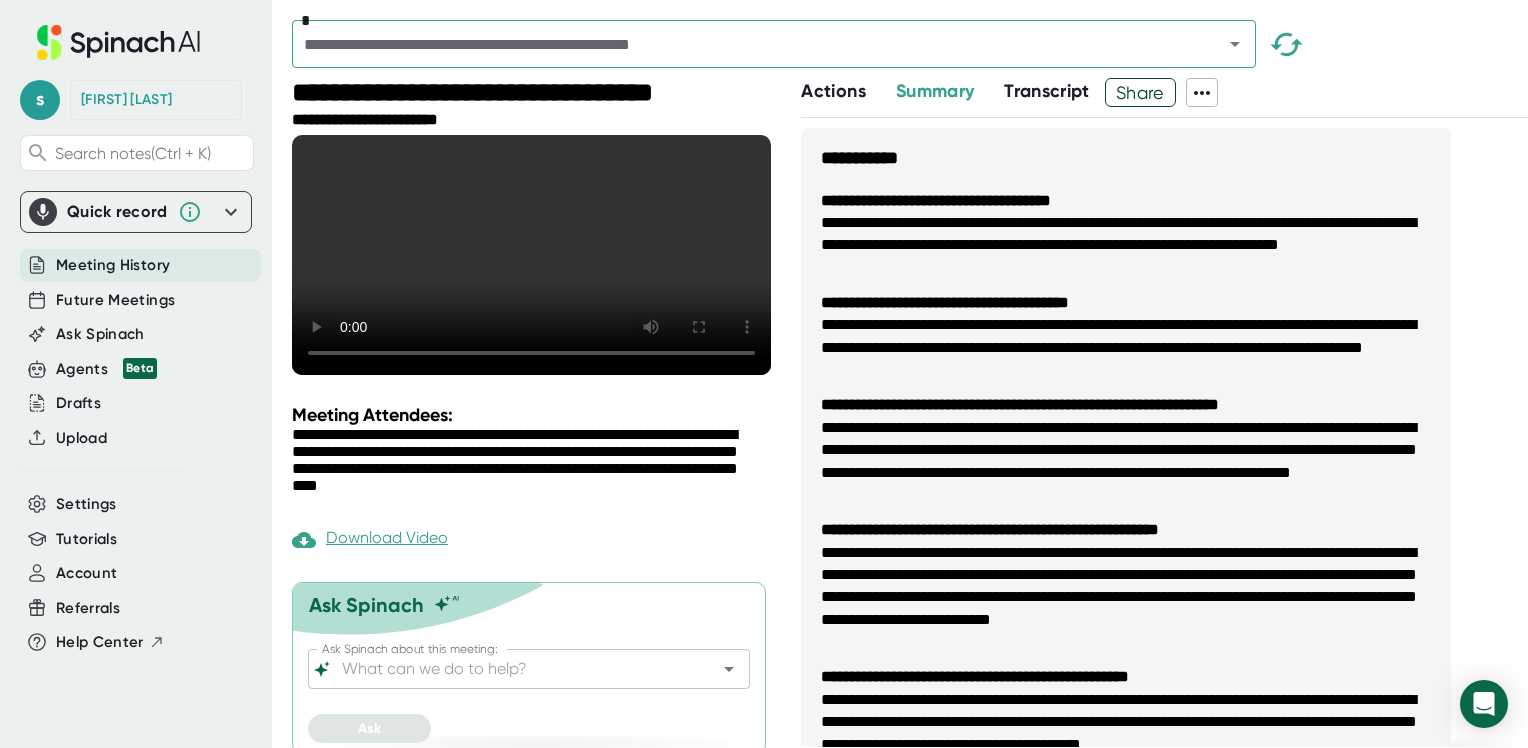 scroll, scrollTop: 36, scrollLeft: 0, axis: vertical 